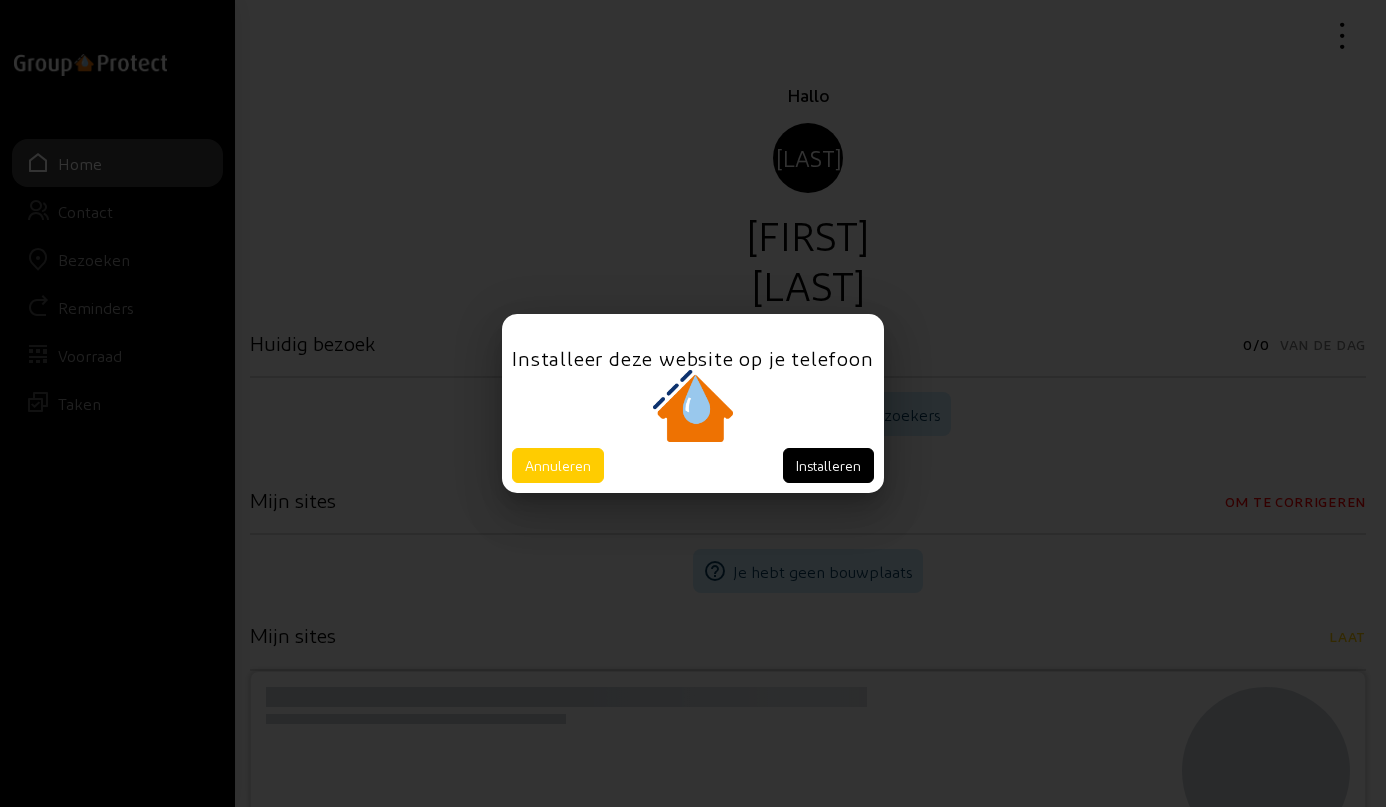 click on "Annuleren" at bounding box center (558, 465) 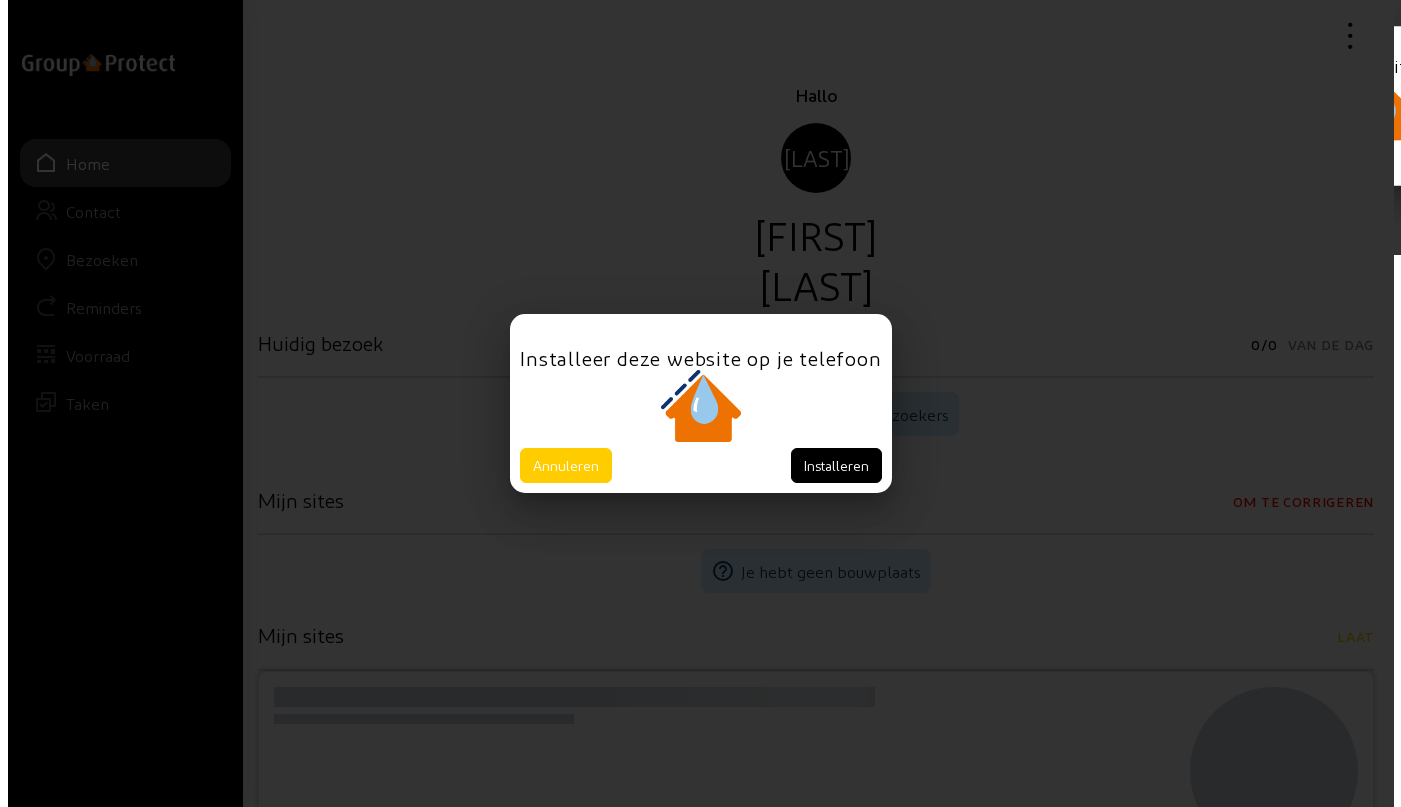 scroll, scrollTop: 0, scrollLeft: 0, axis: both 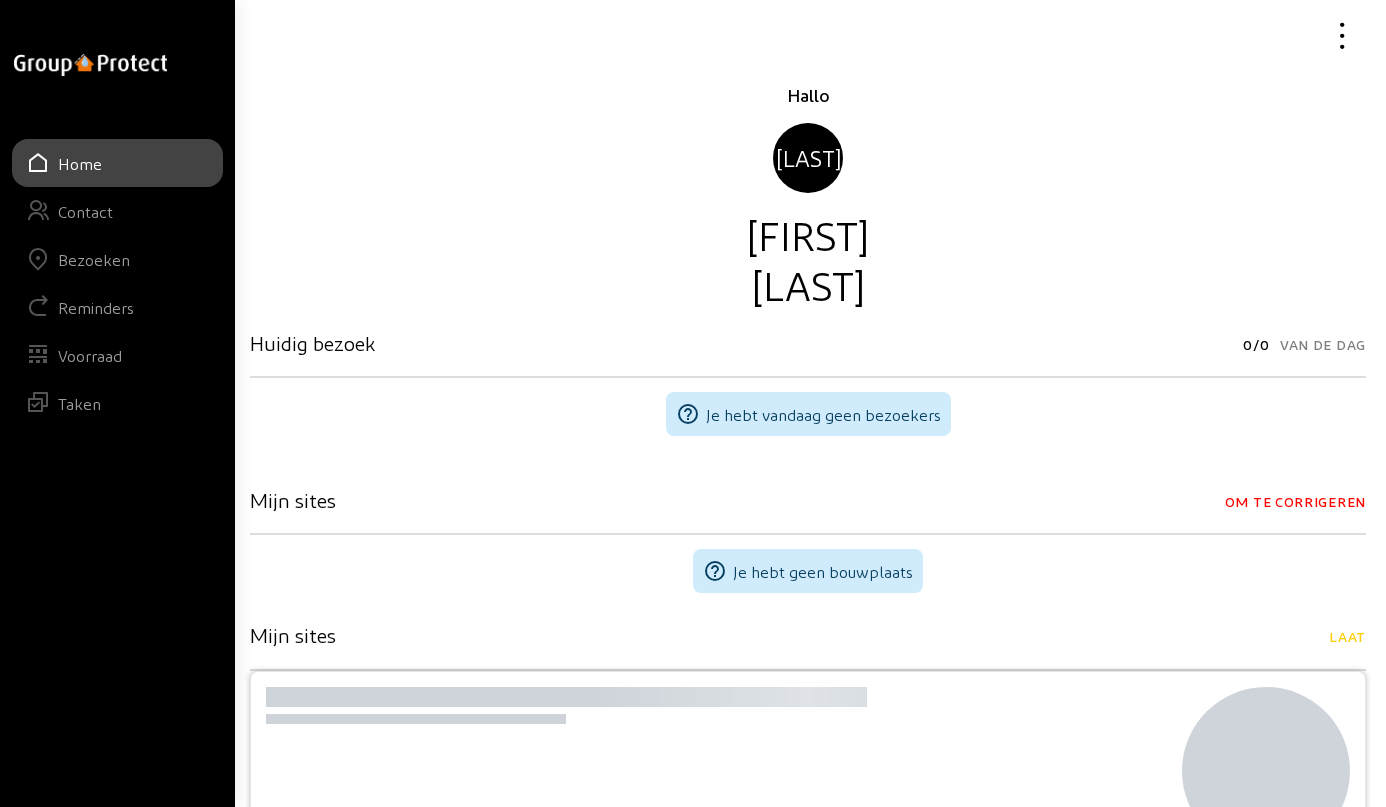 click on "Bezoeken" 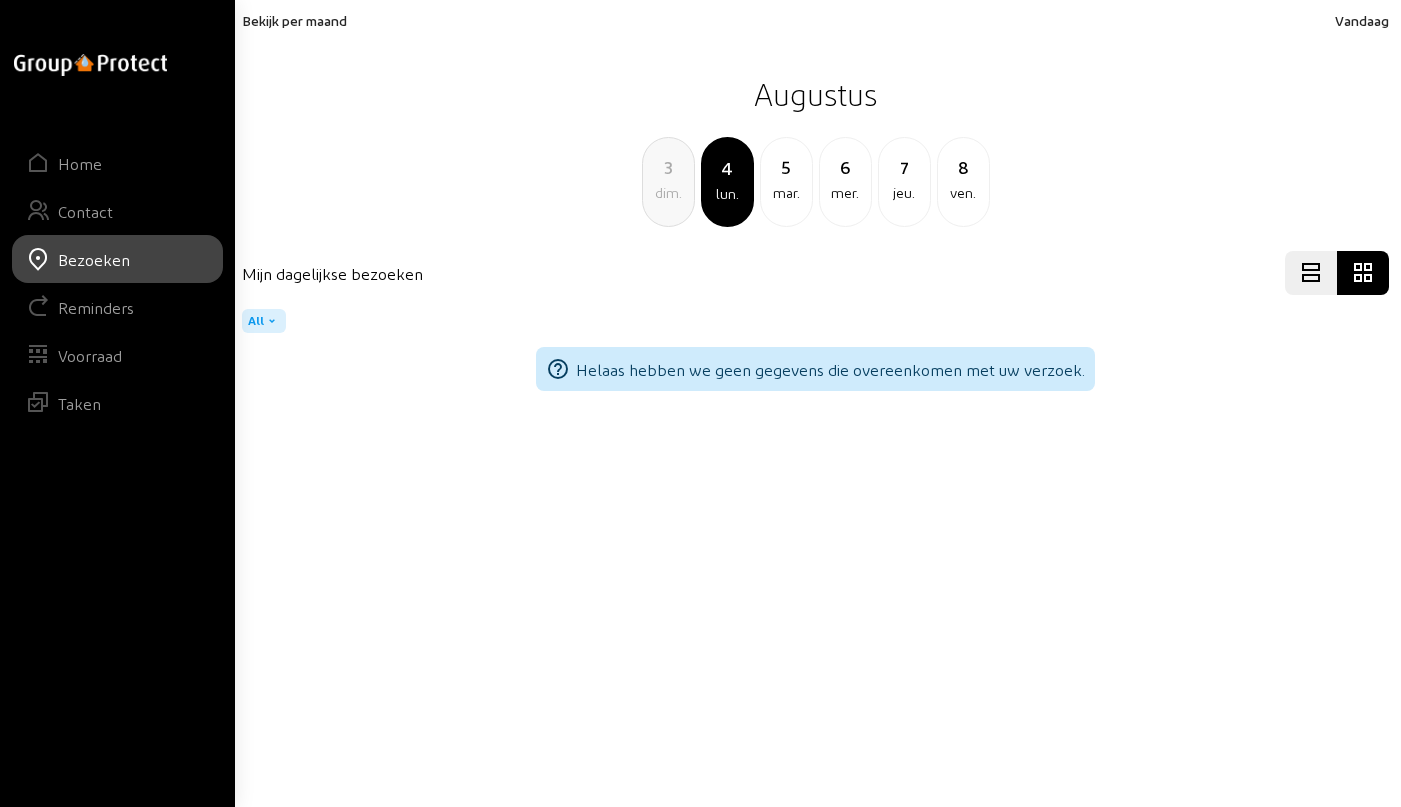 click on "3" 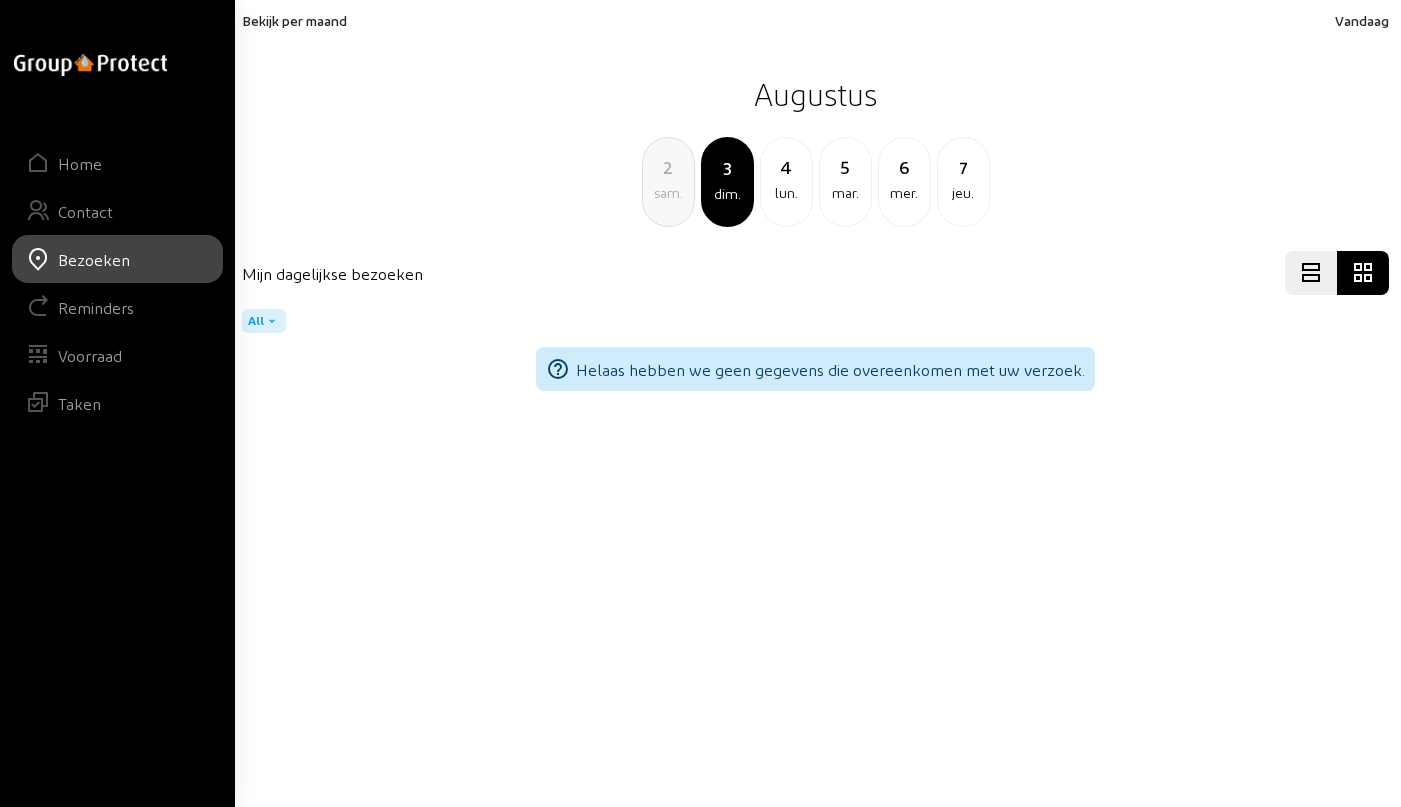 click on "2" 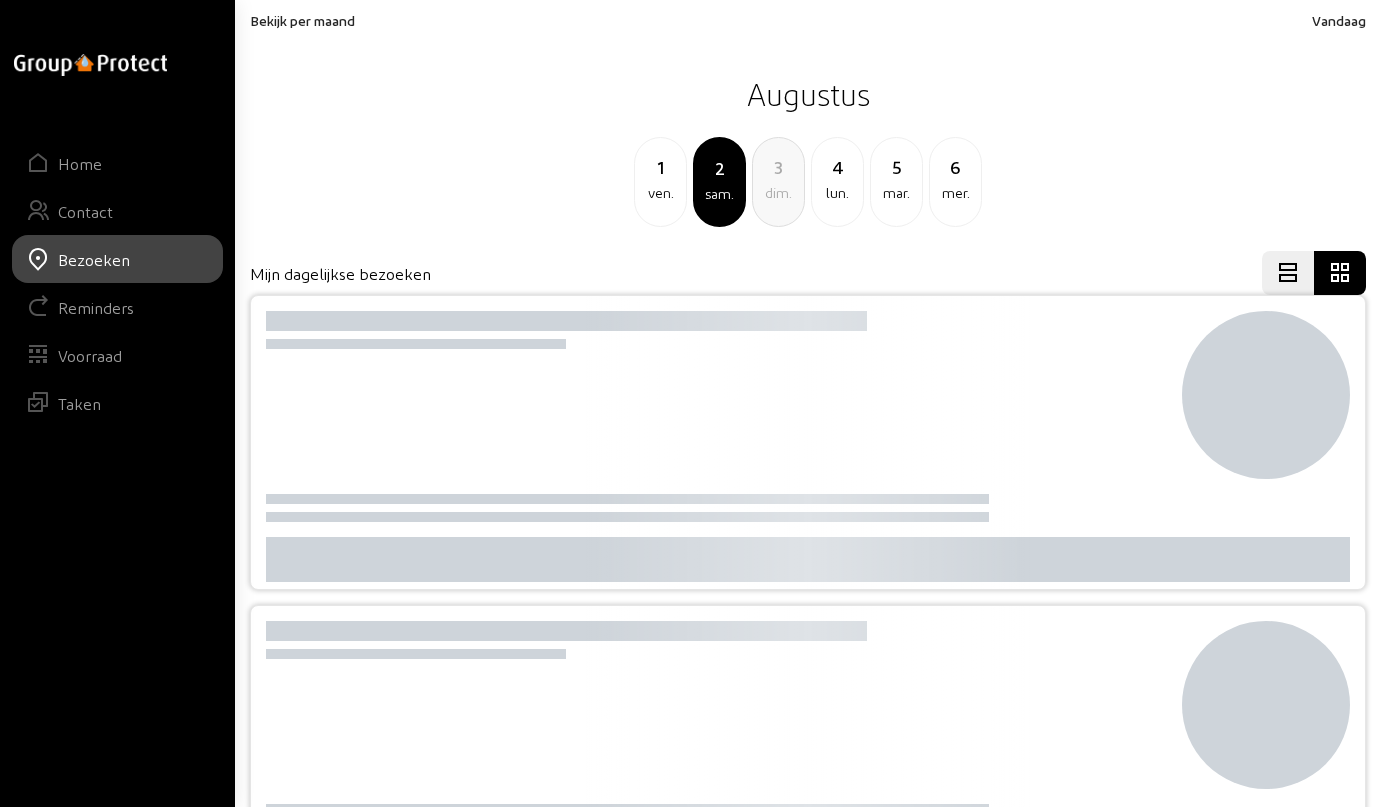 click on "1" 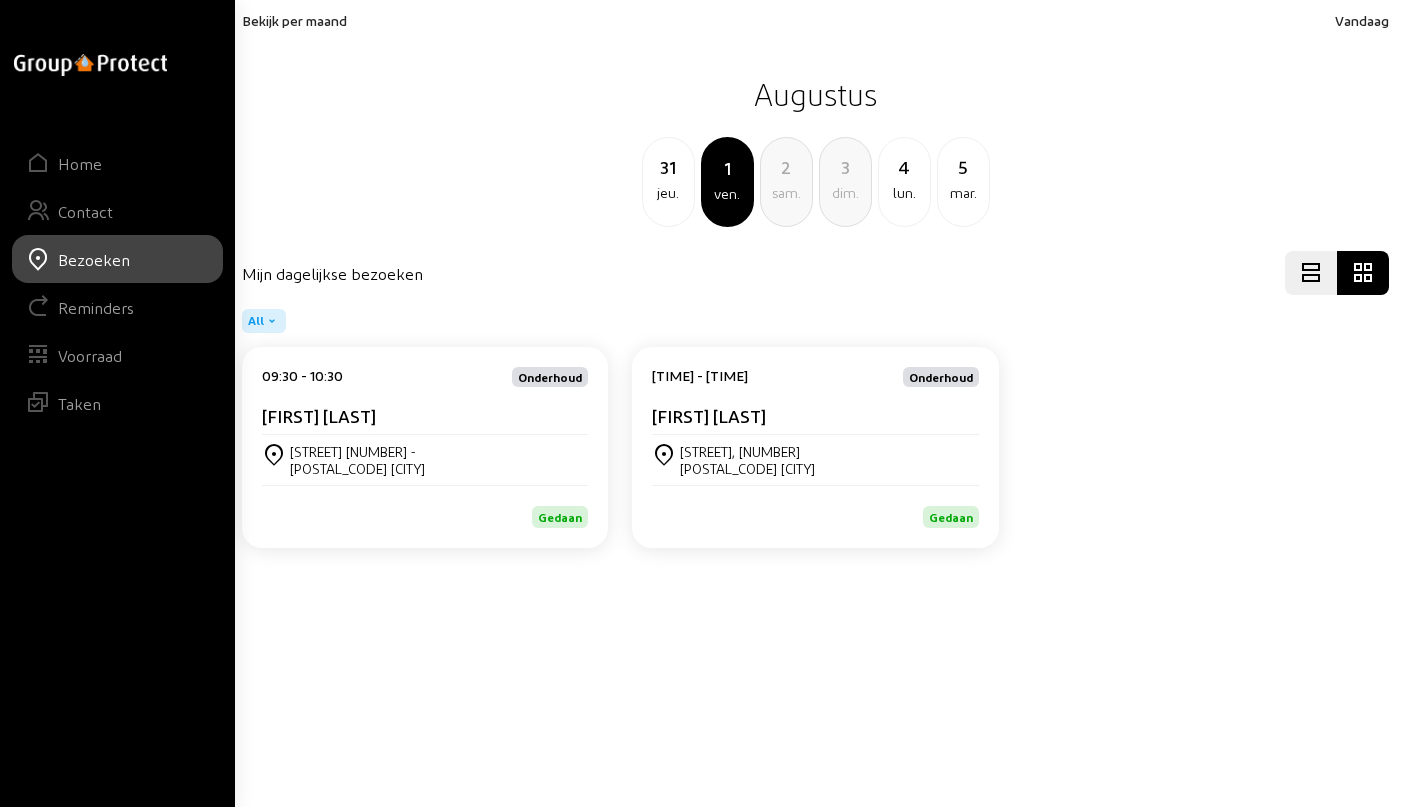 click on "31" 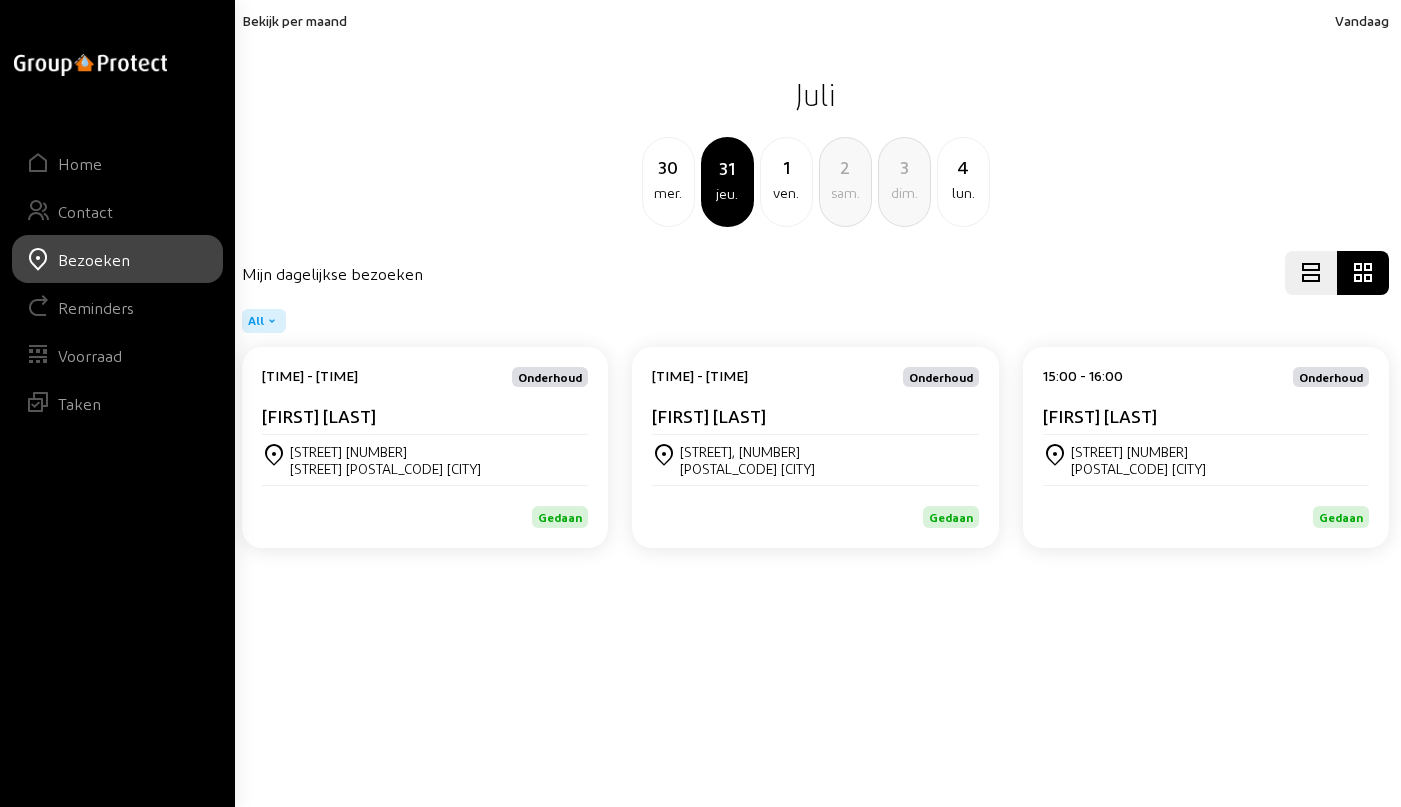 click on "[STREET] [NUMBER] [POSTAL_CODE] [CITY]" 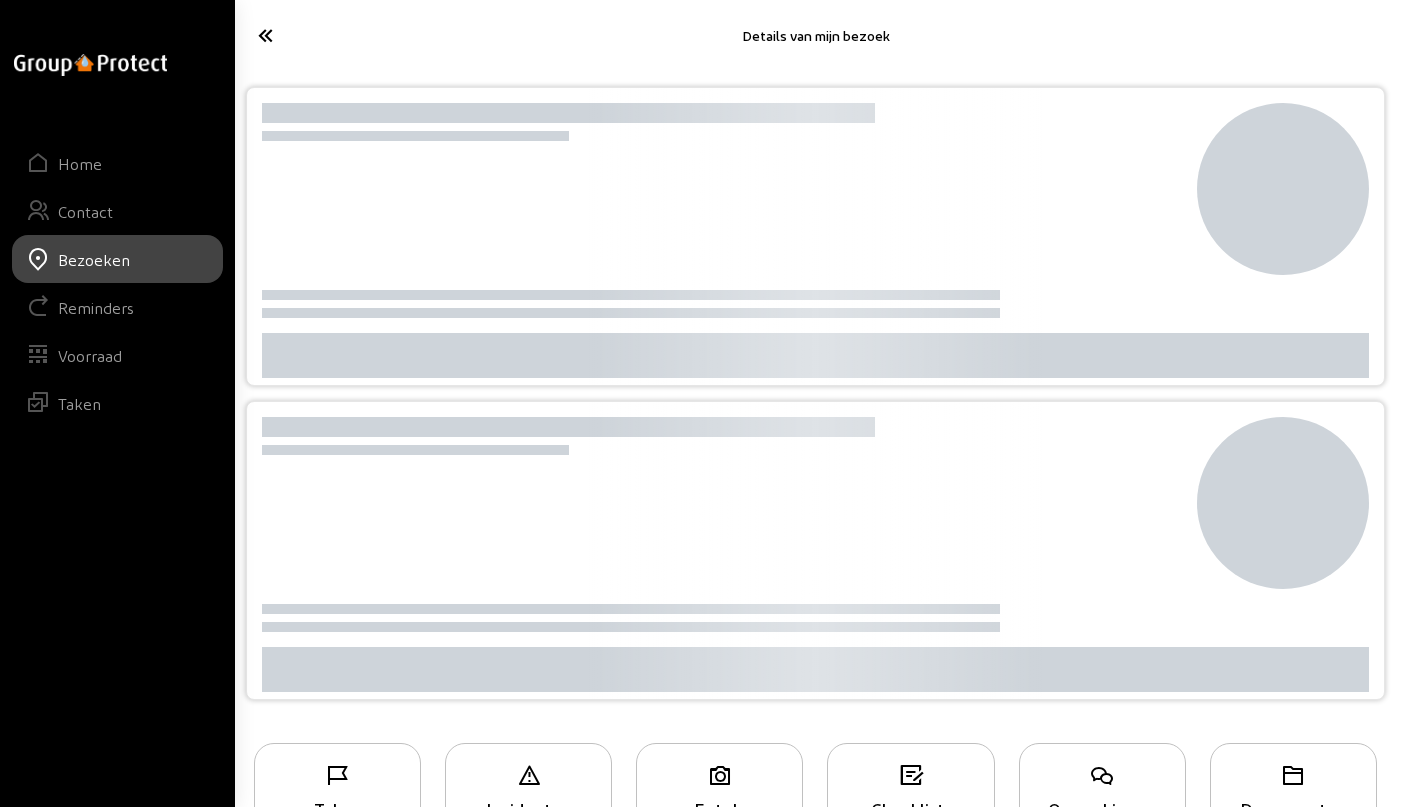 click 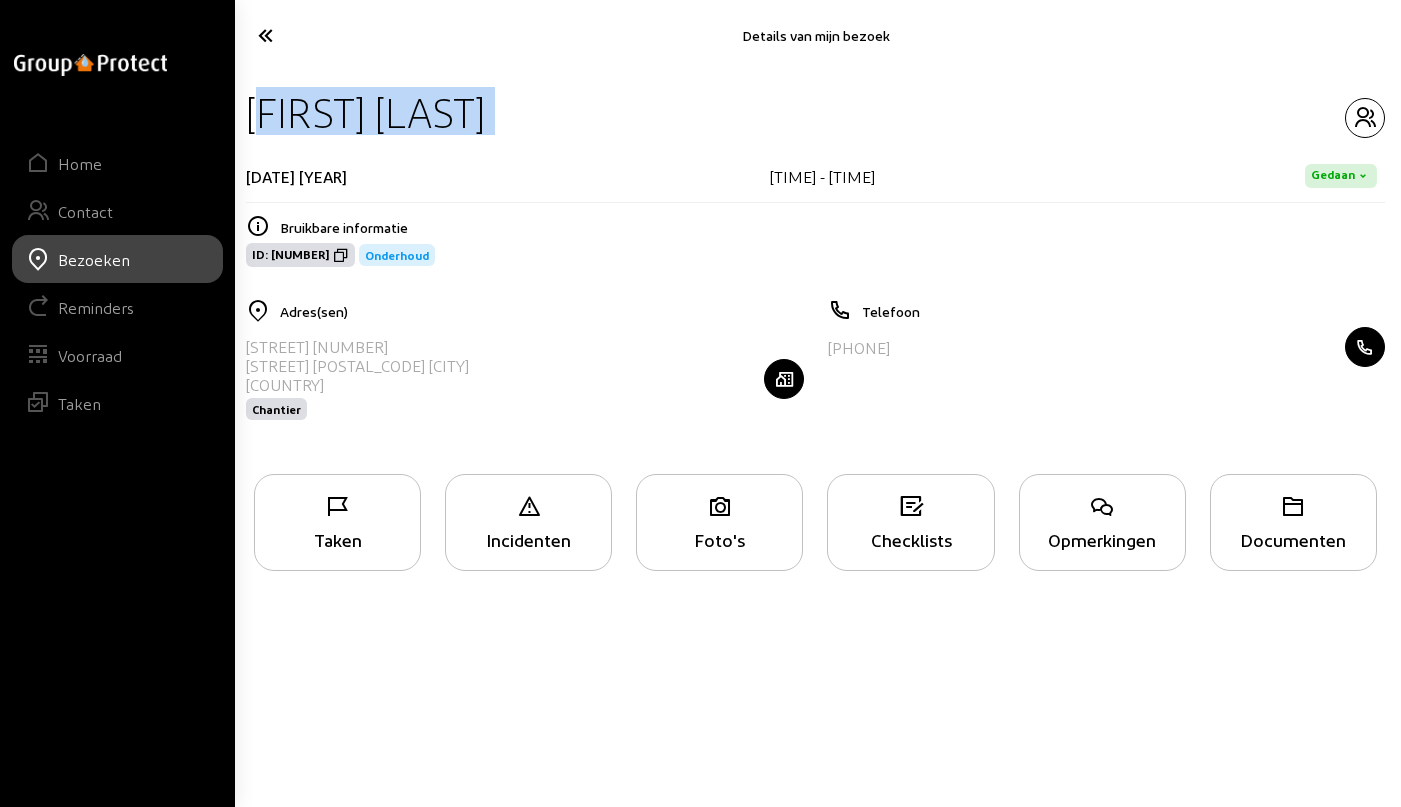 drag, startPoint x: 247, startPoint y: 113, endPoint x: 507, endPoint y: 106, distance: 260.0942 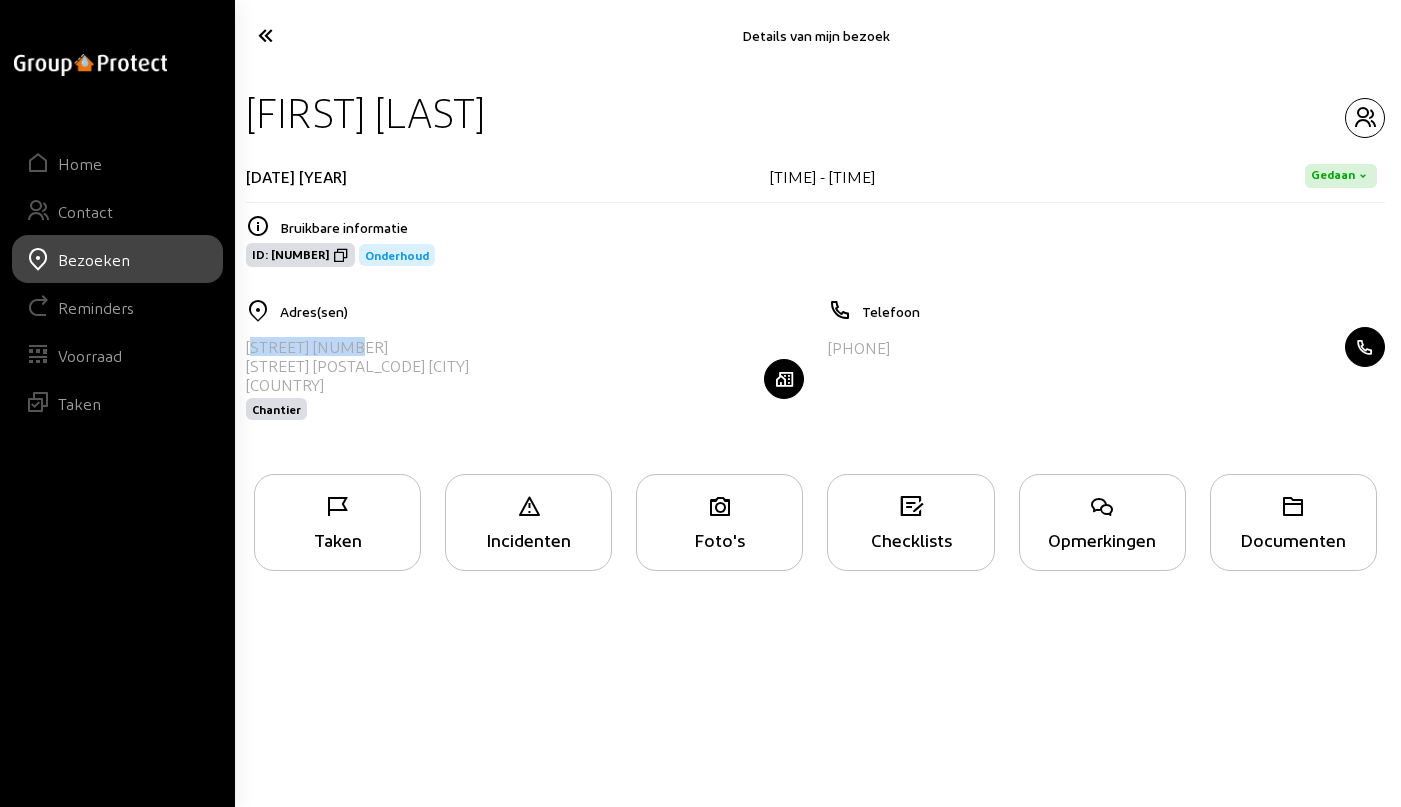 drag, startPoint x: 245, startPoint y: 344, endPoint x: 359, endPoint y: 346, distance: 114.01754 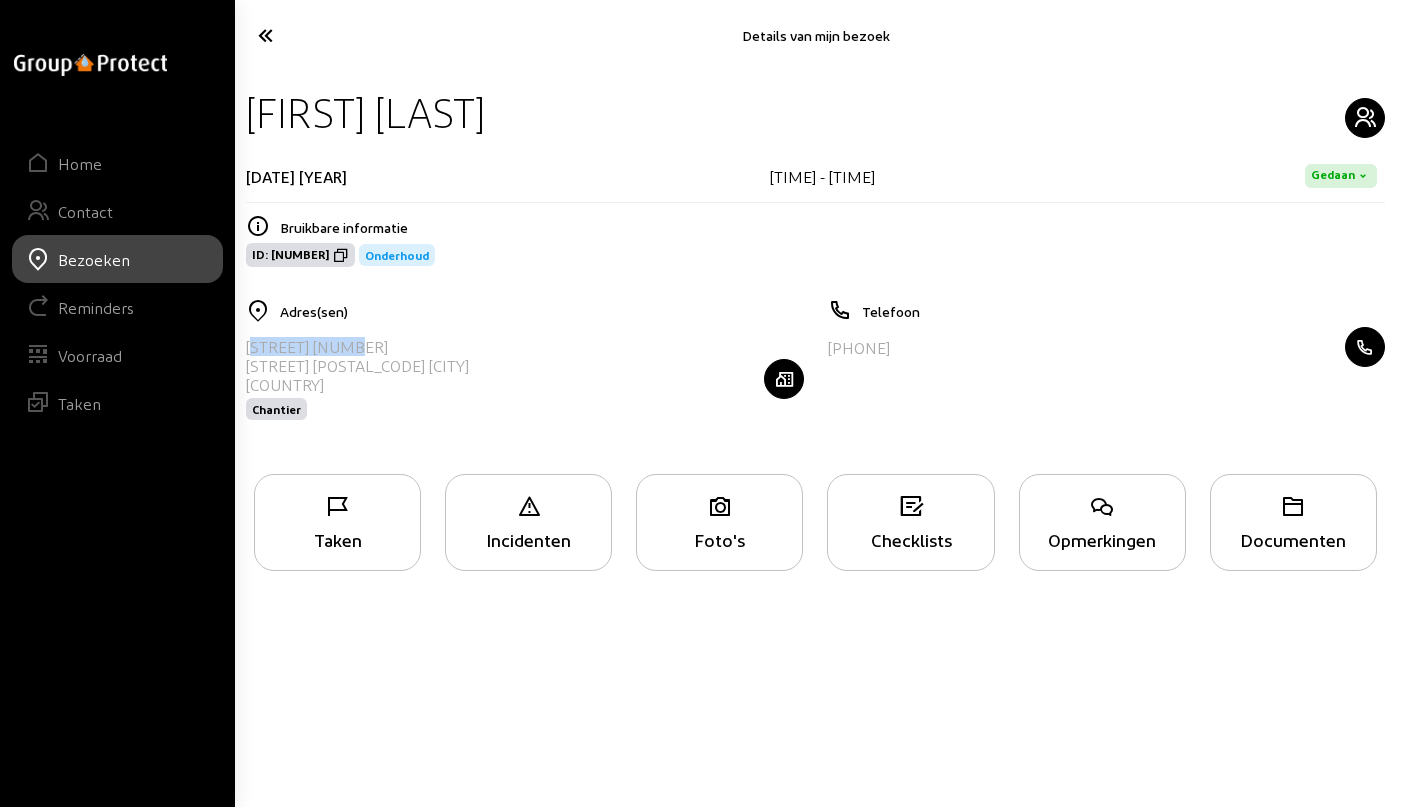 click 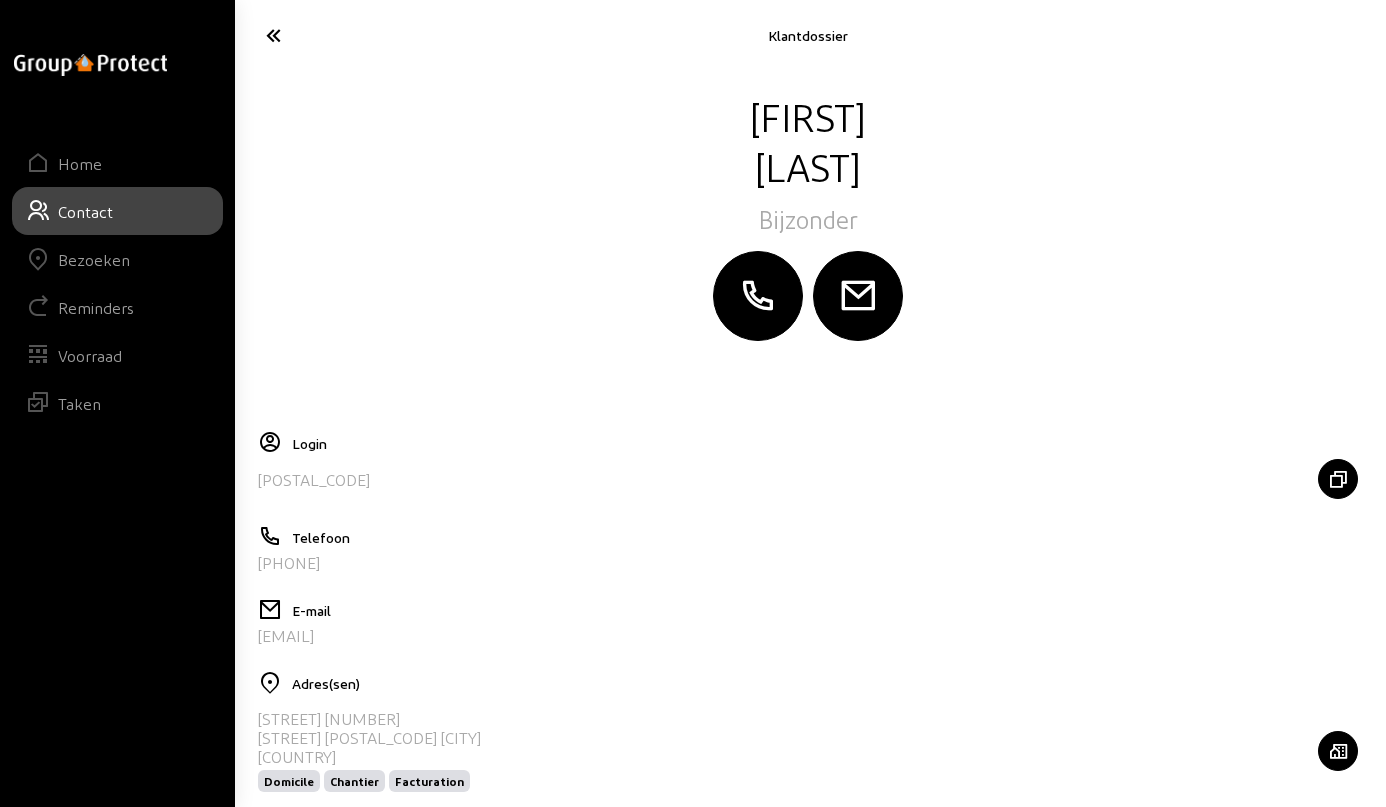 drag, startPoint x: 458, startPoint y: 634, endPoint x: 236, endPoint y: 657, distance: 223.18826 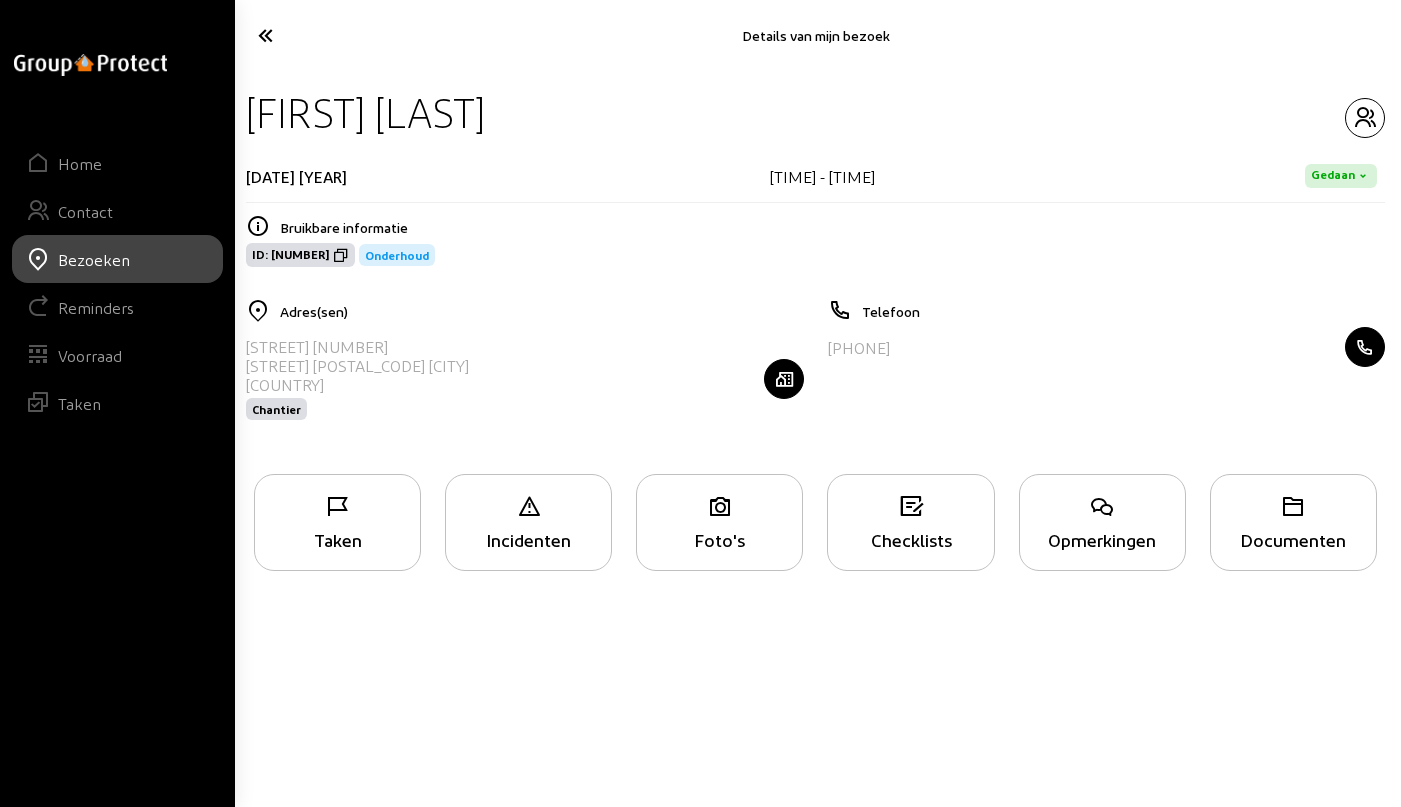 click on "Opmerkingen" 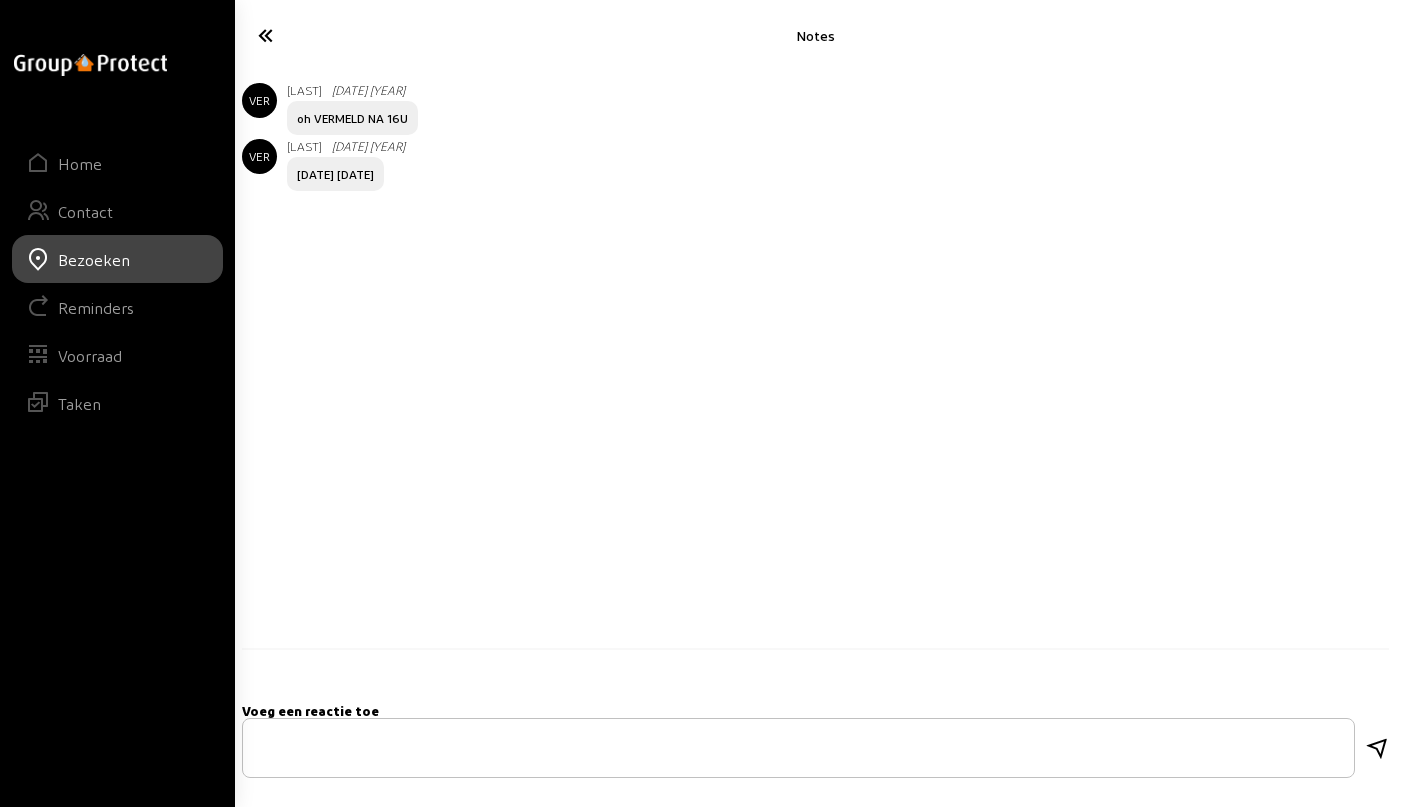 click 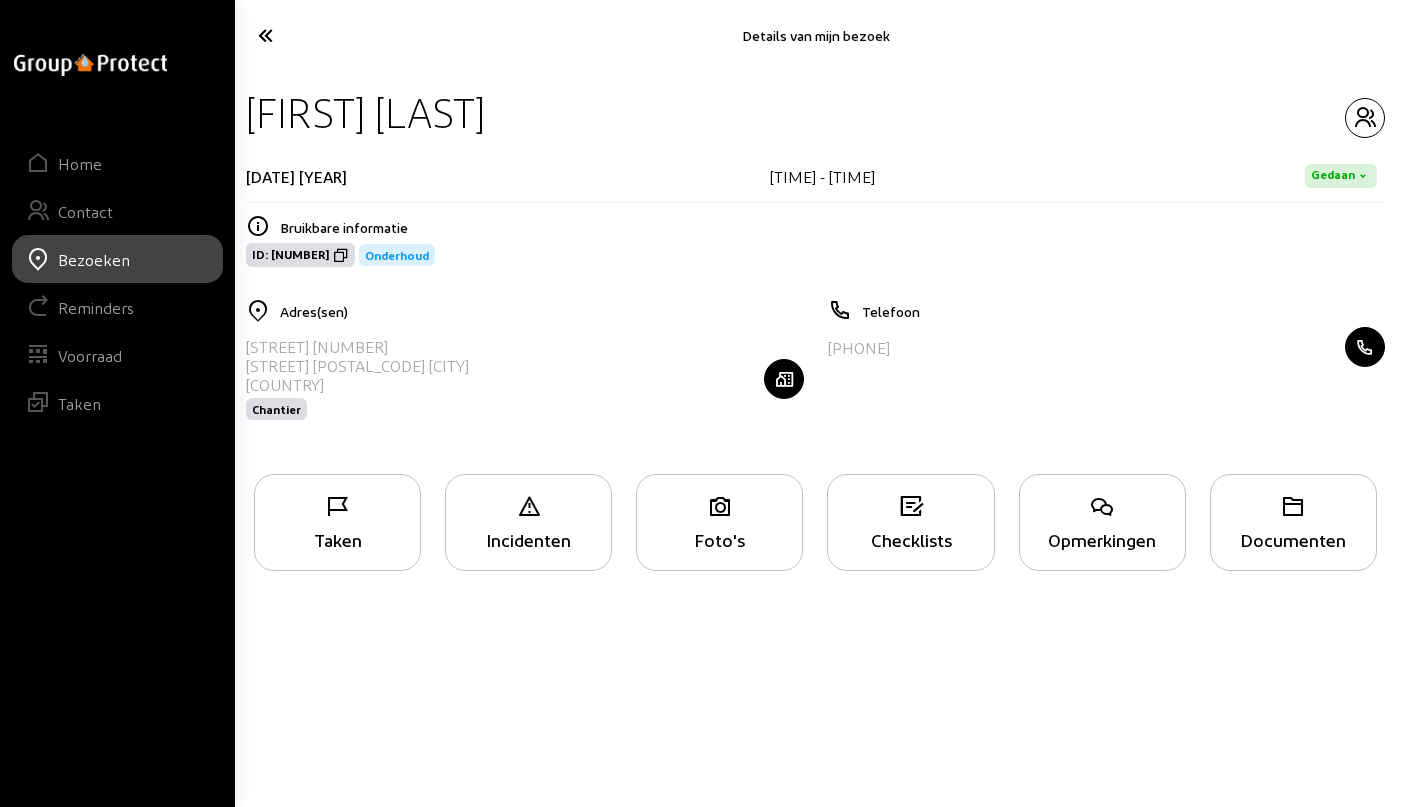 click on "Taken" 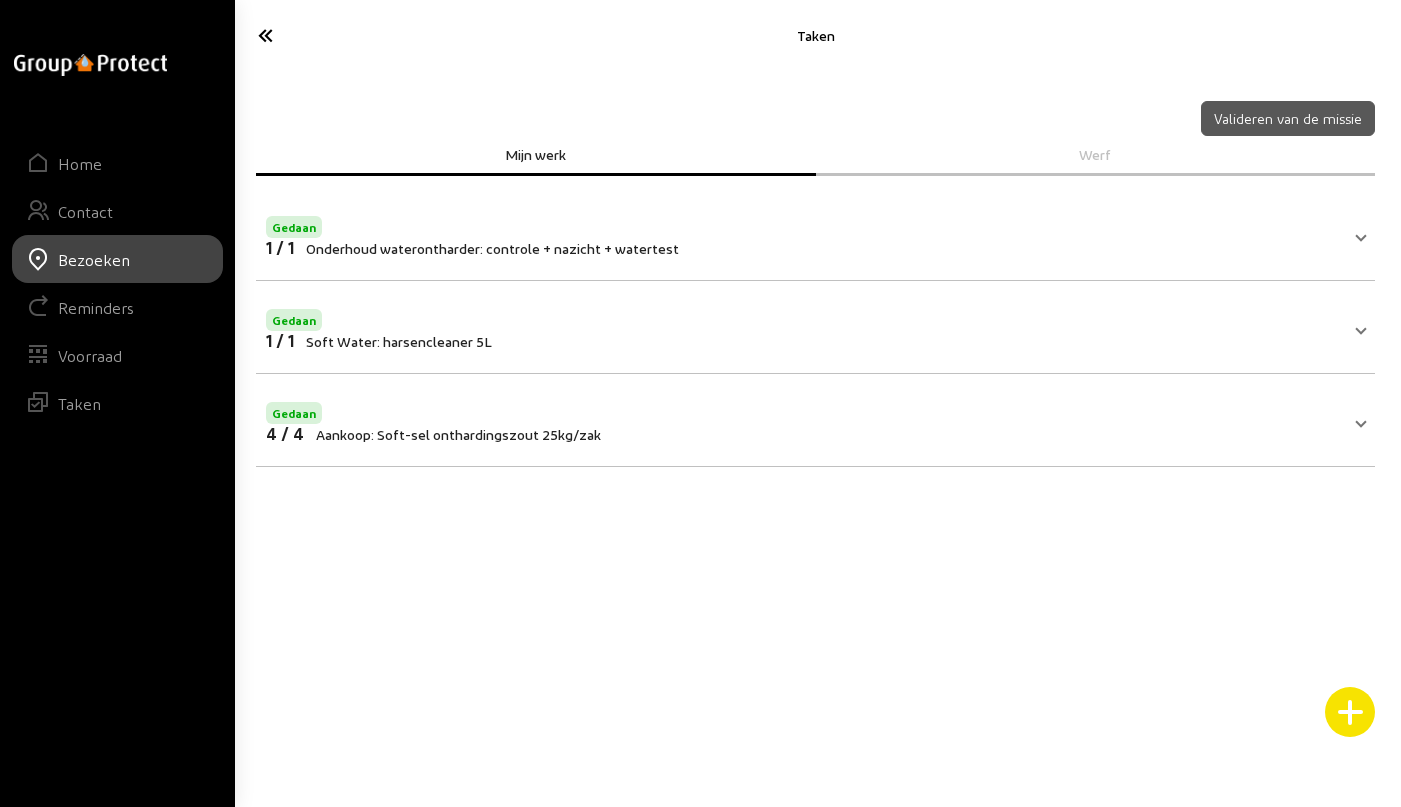click 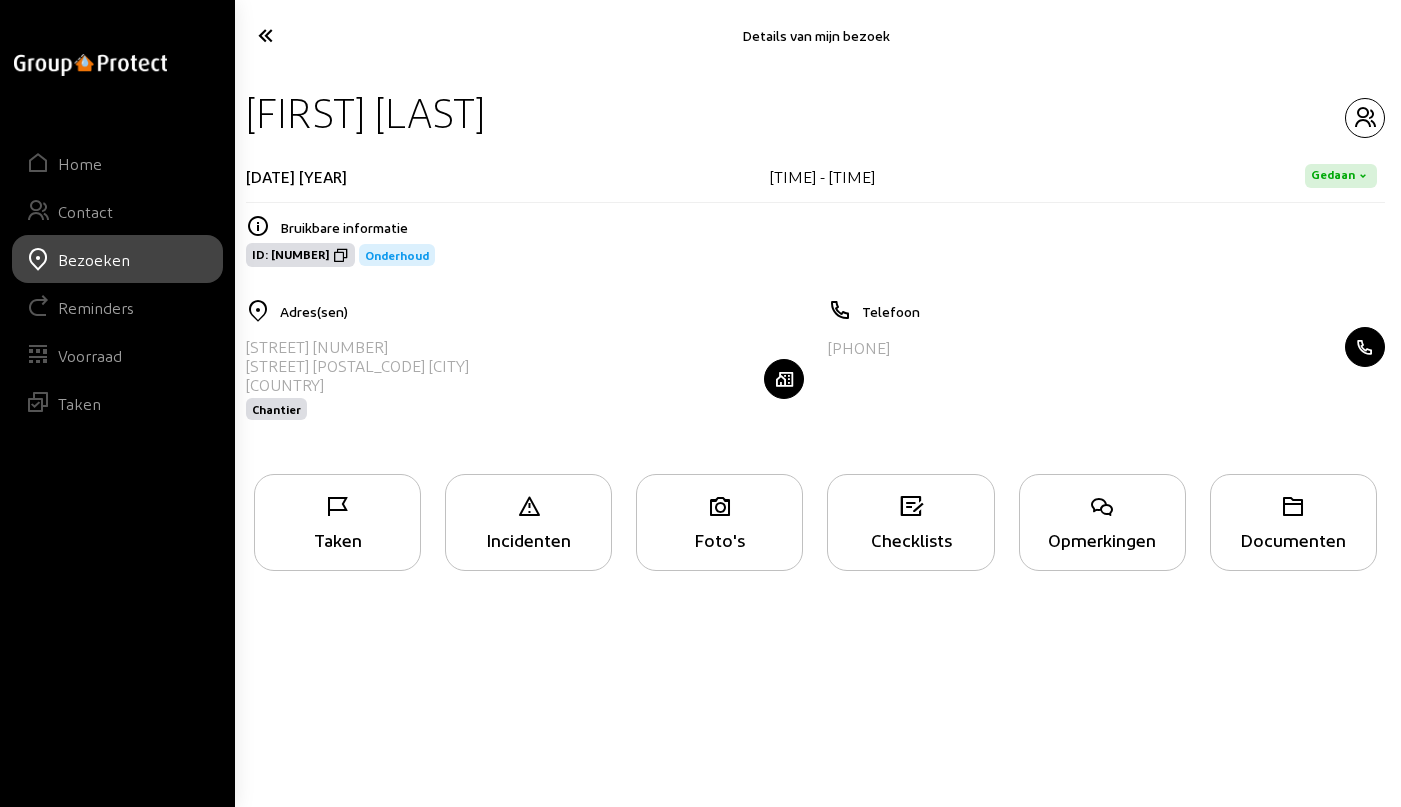 click 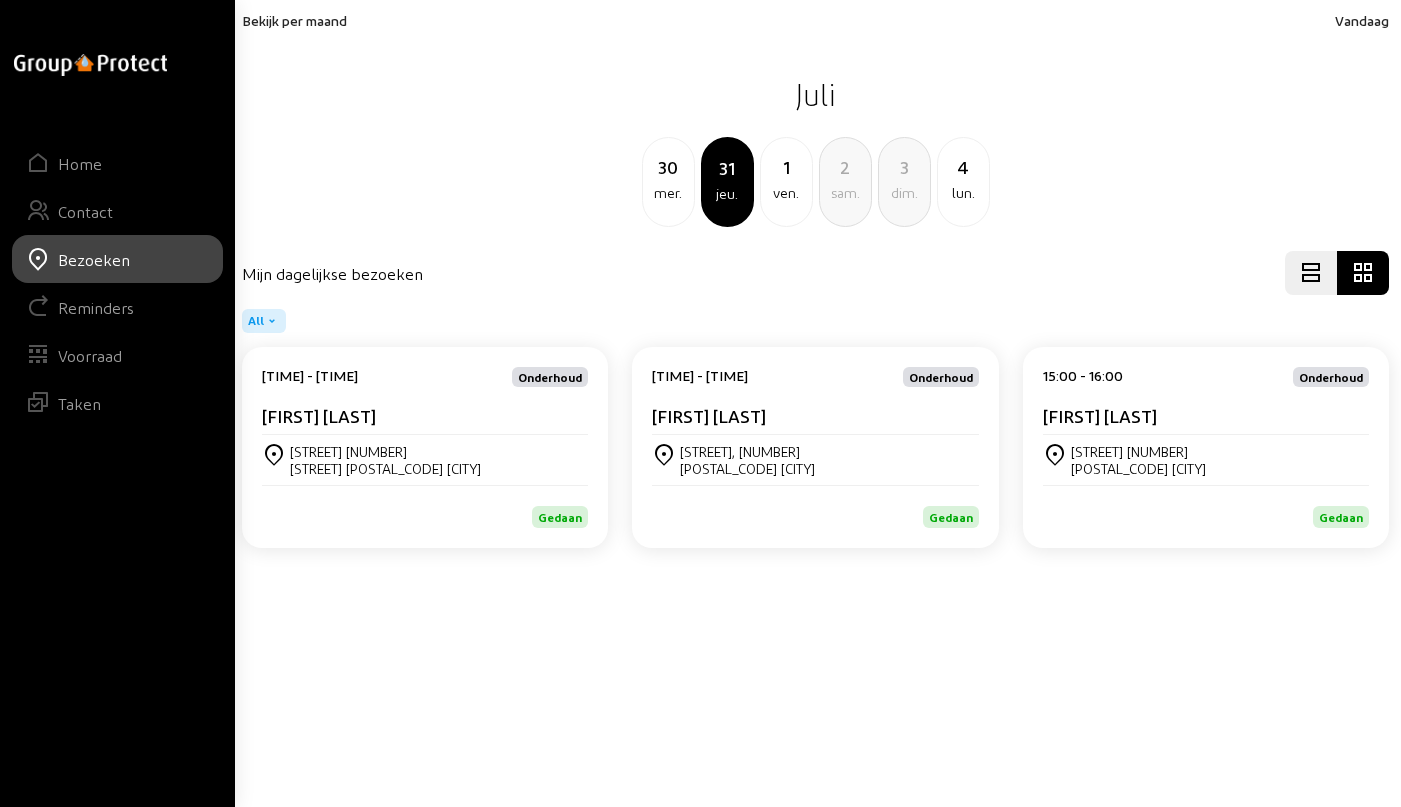 click on "[FIRST] [LAST]" 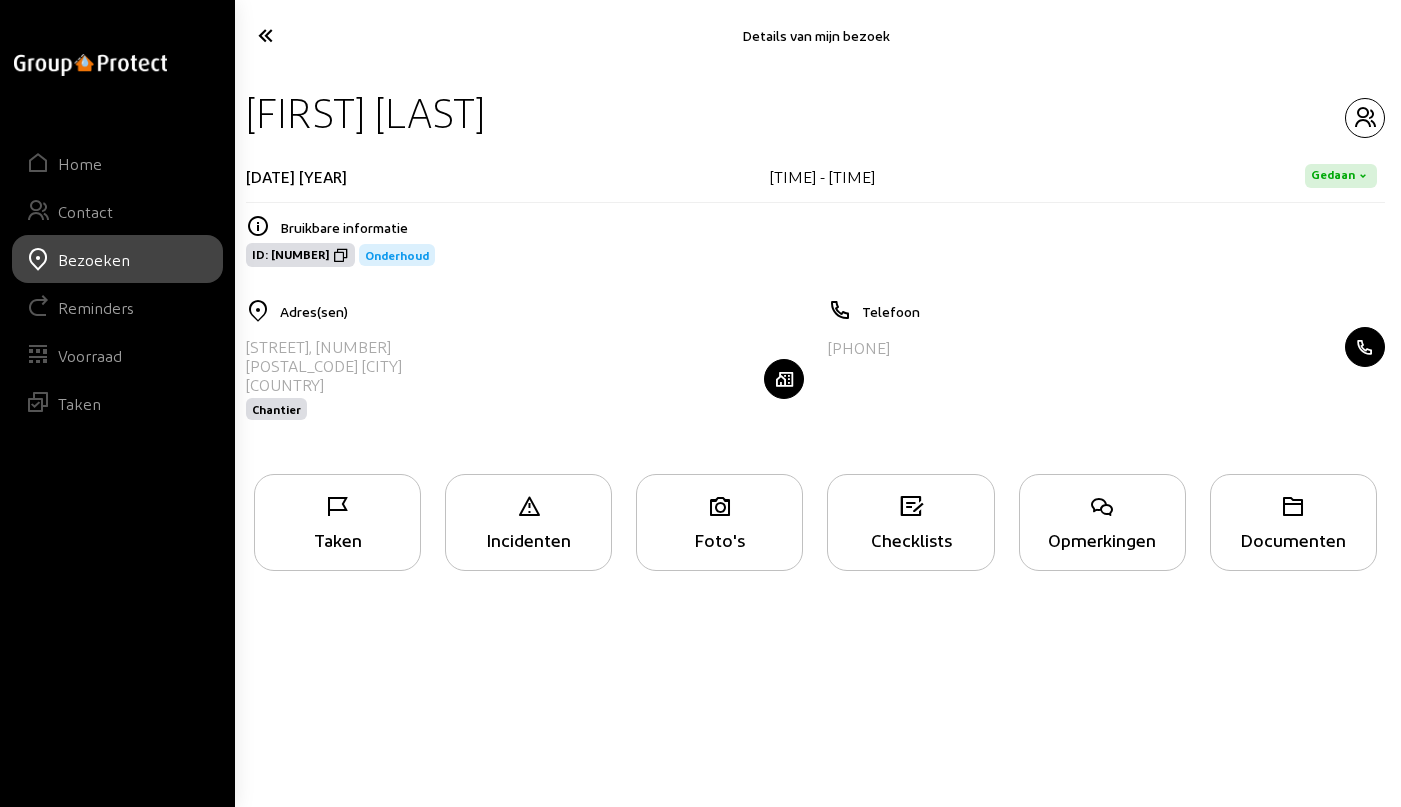 drag, startPoint x: 252, startPoint y: 114, endPoint x: 576, endPoint y: 111, distance: 324.0139 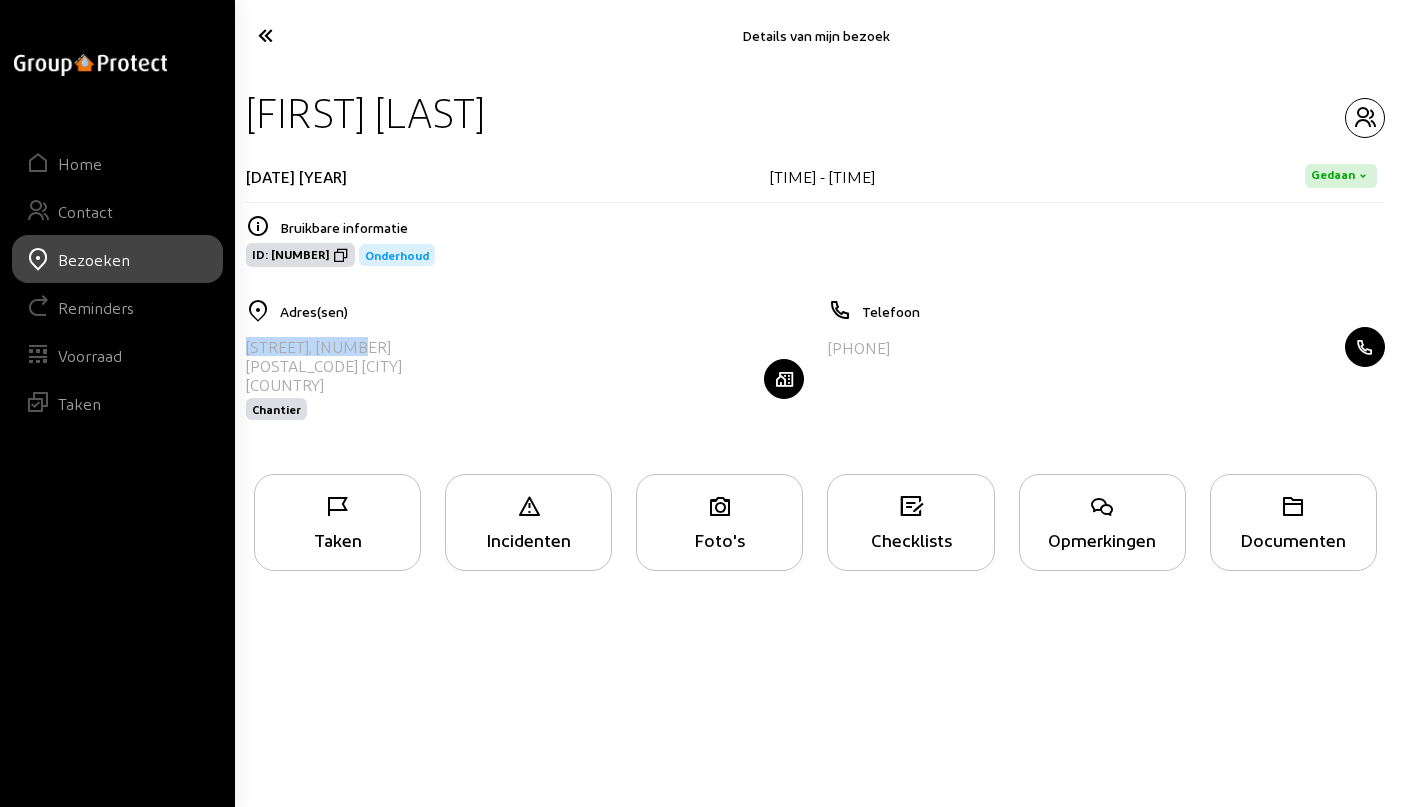 drag, startPoint x: 248, startPoint y: 347, endPoint x: 403, endPoint y: 342, distance: 155.08063 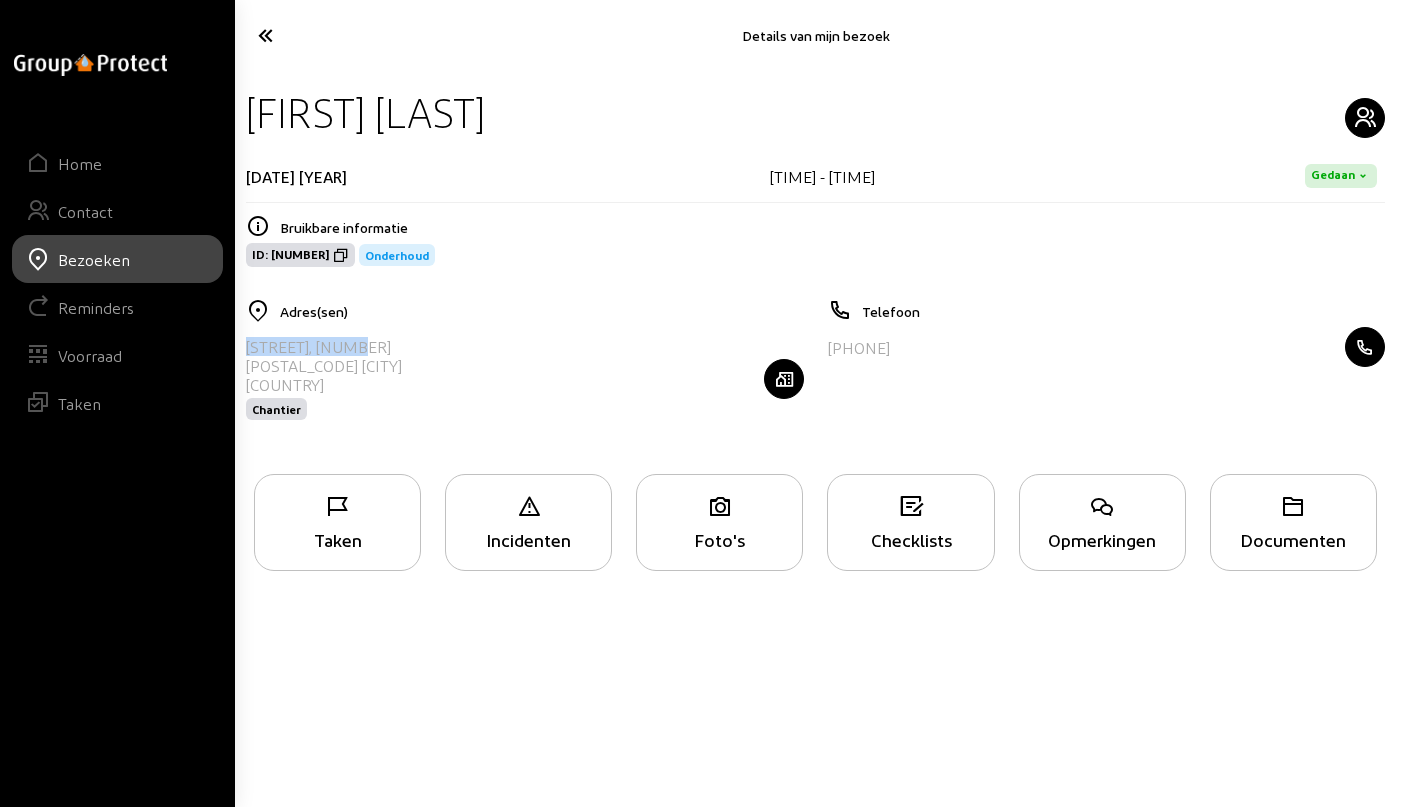 click 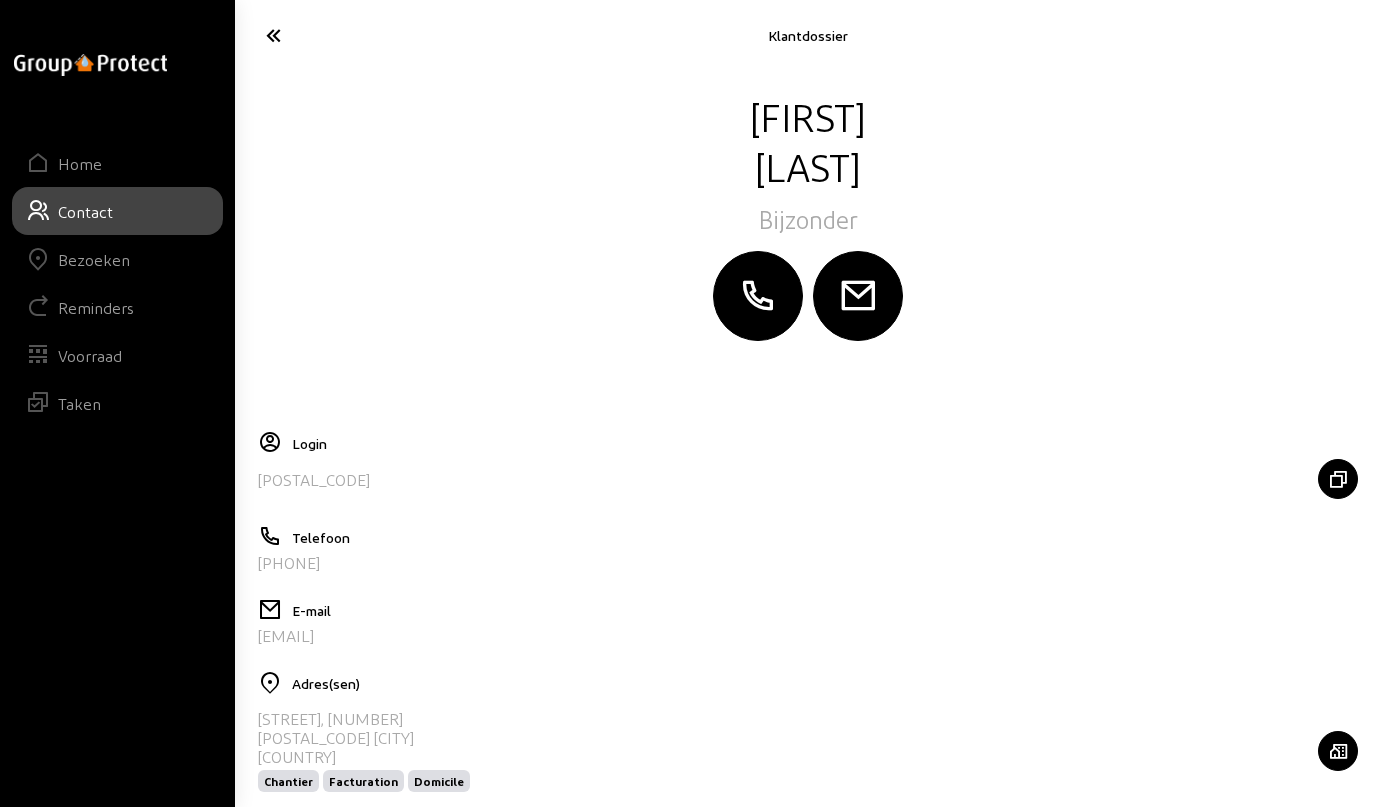 drag, startPoint x: 341, startPoint y: 640, endPoint x: 242, endPoint y: 645, distance: 99.12618 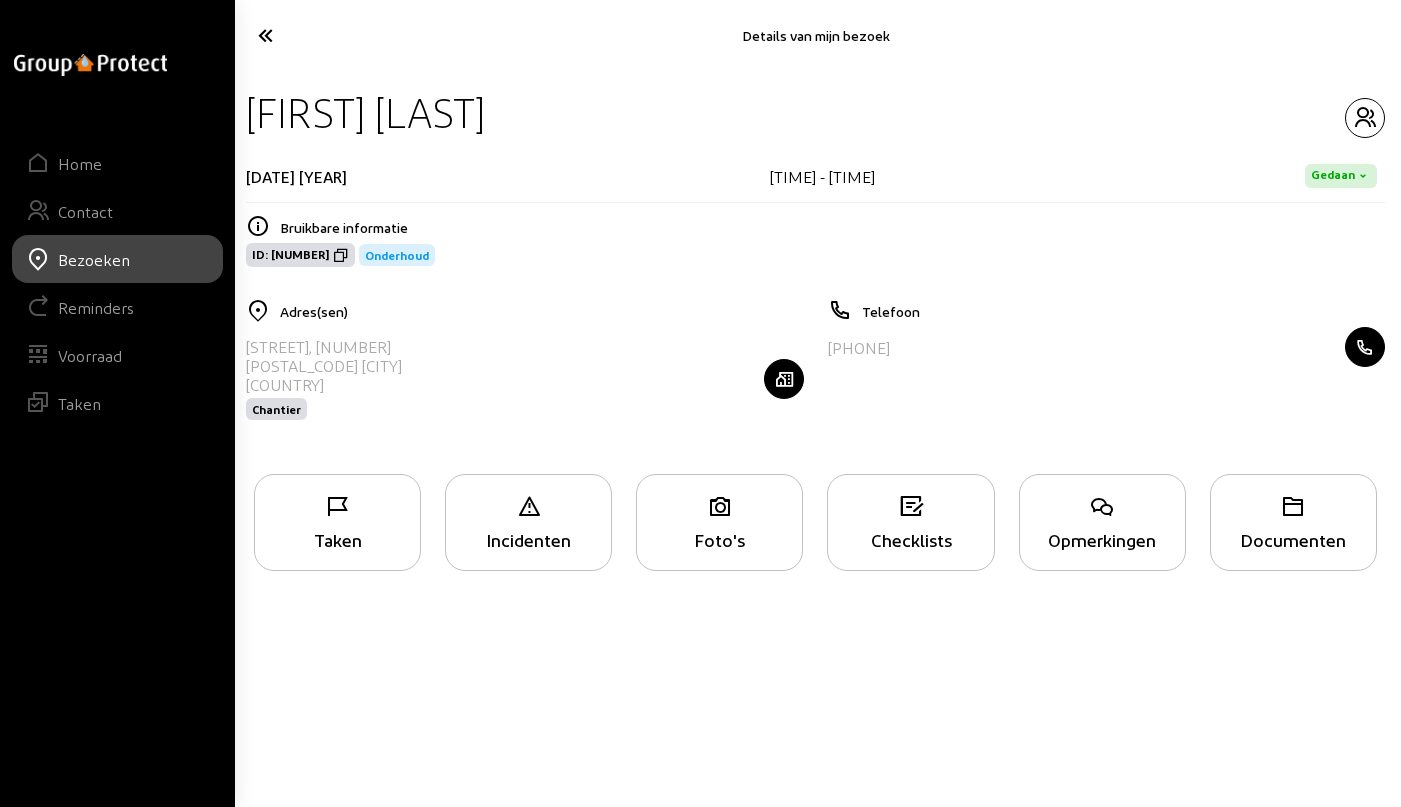 click on "Taken" 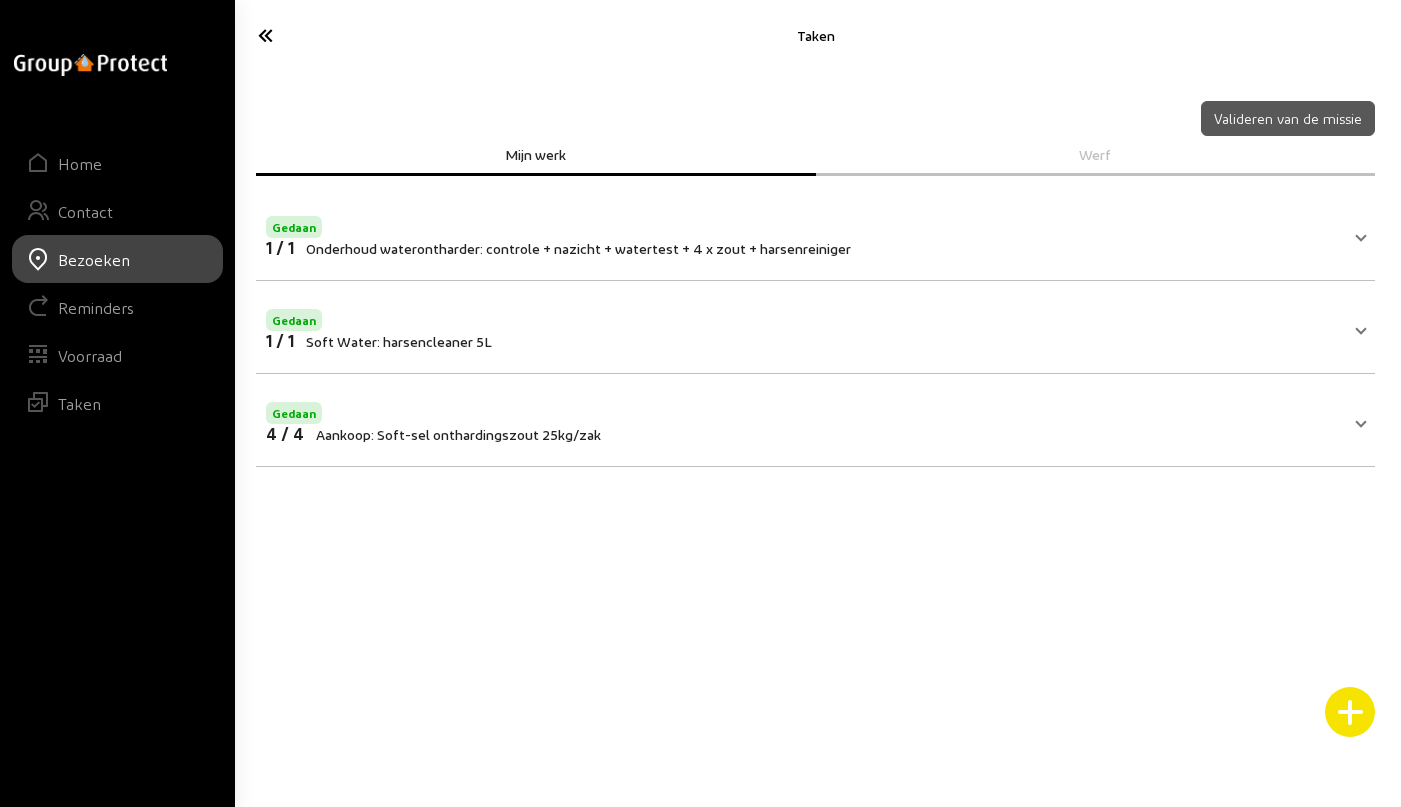 click 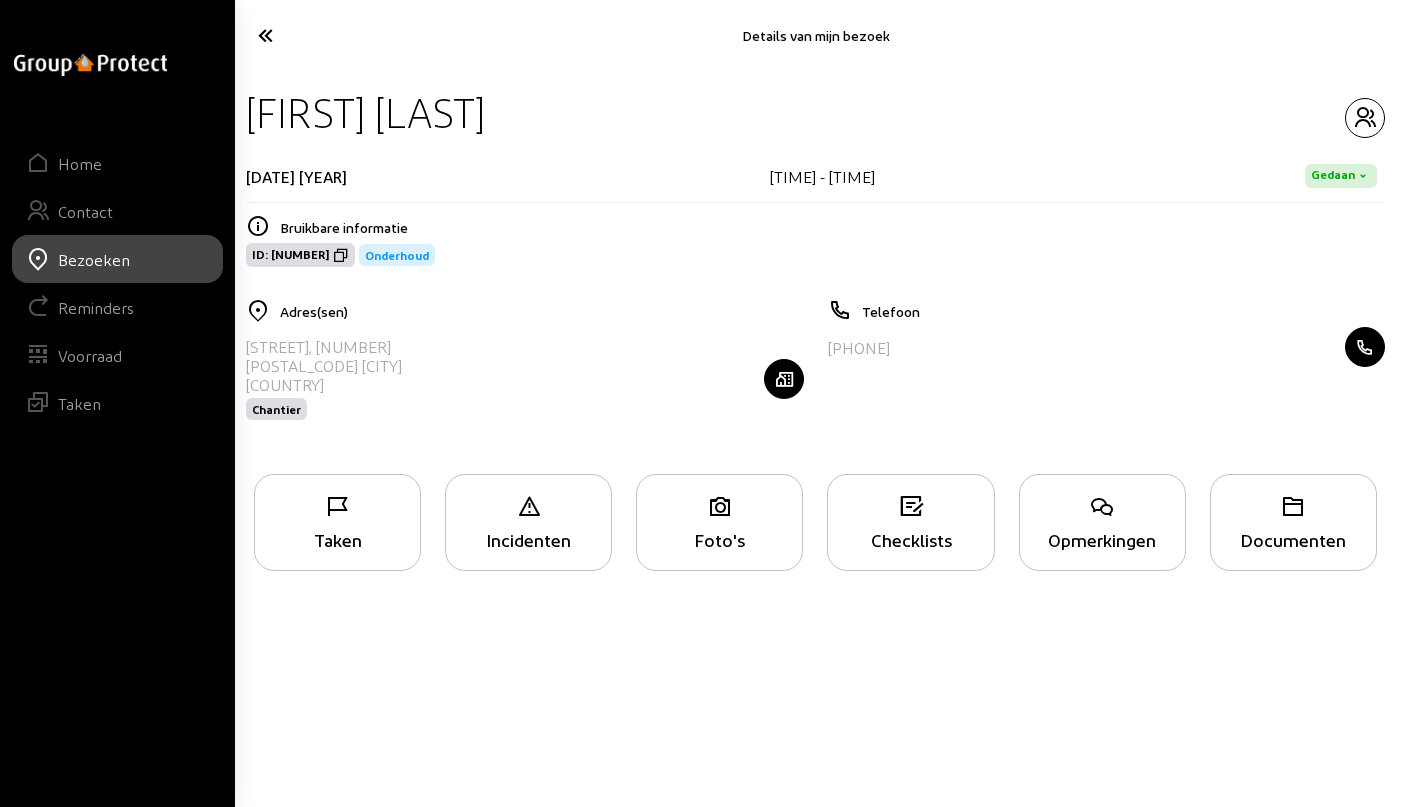 click 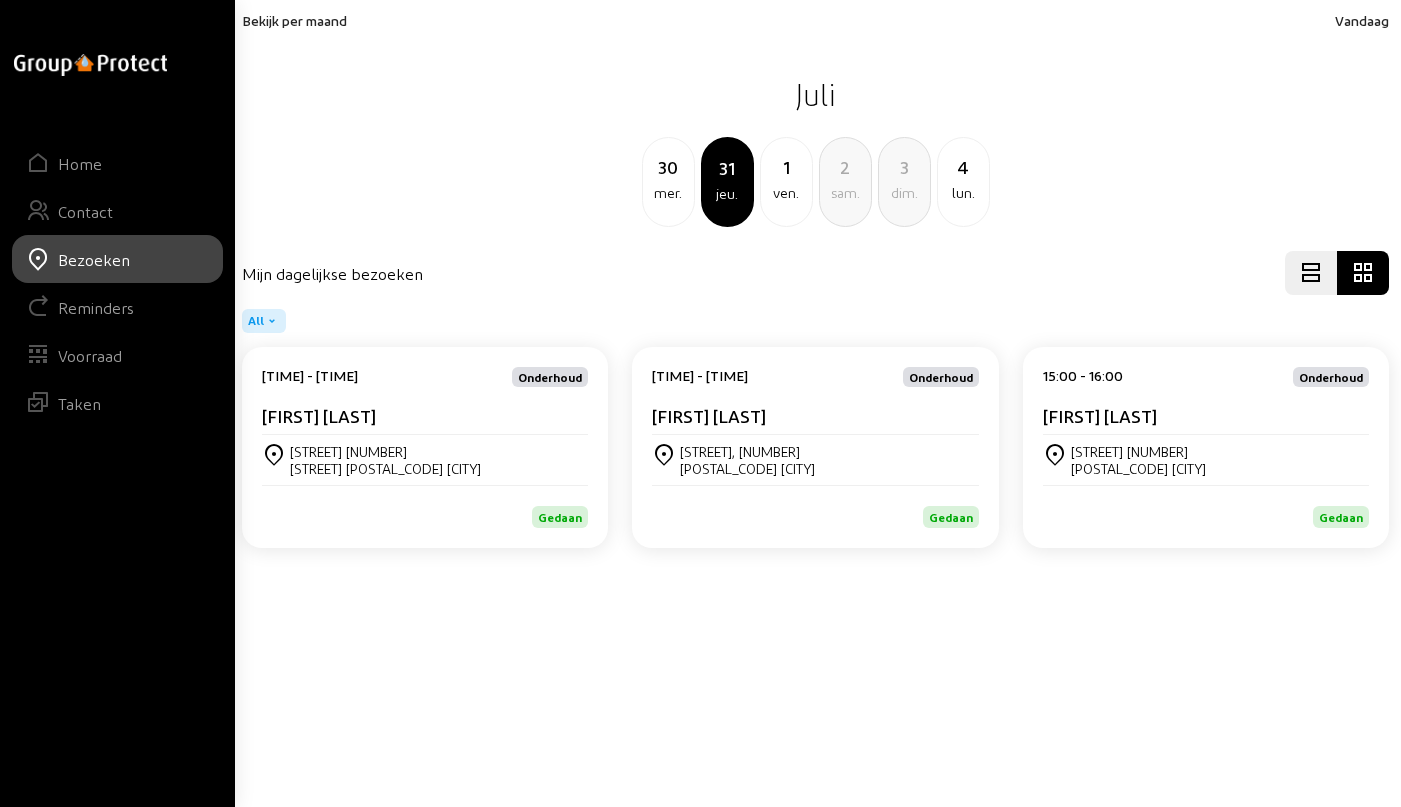 click on "[FIRST] [LAST]" 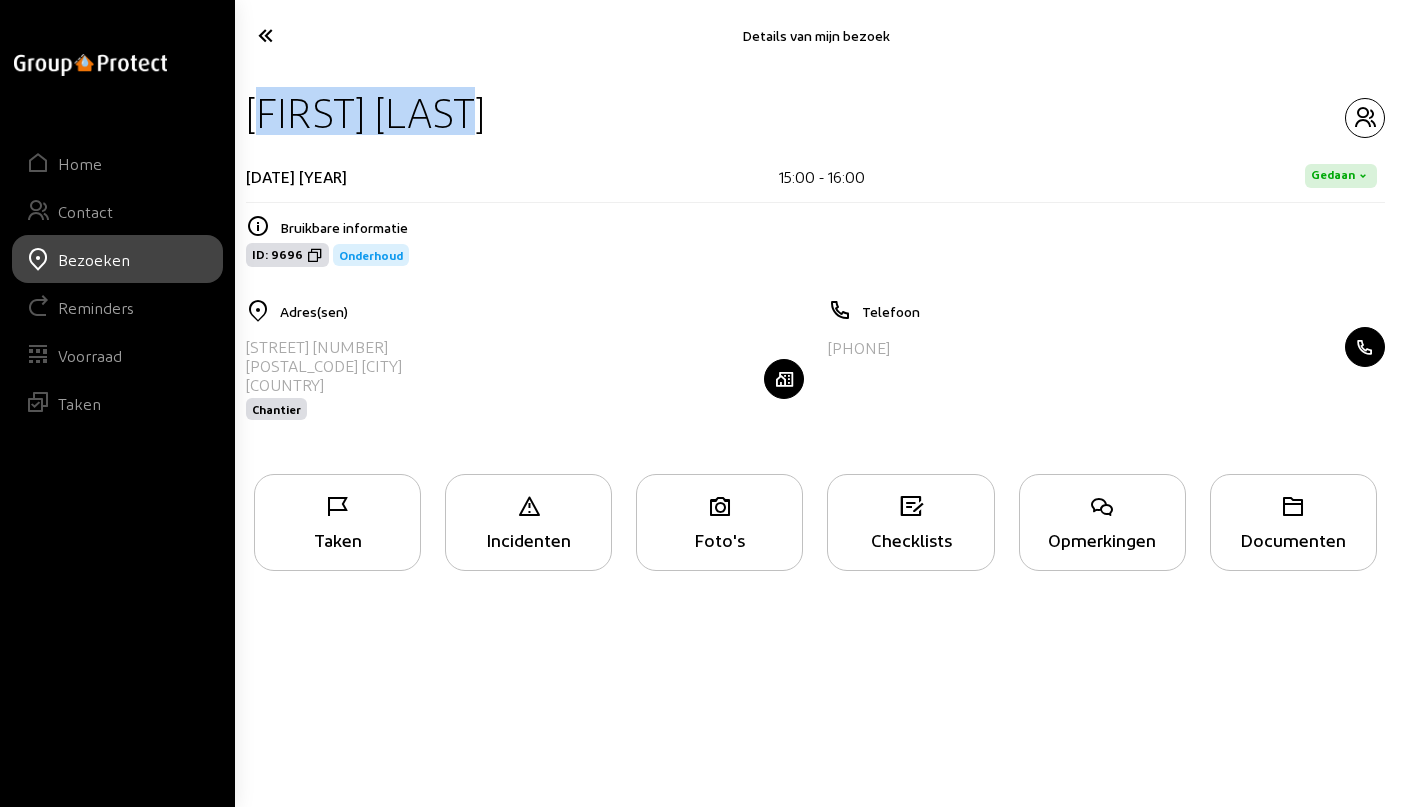drag, startPoint x: 250, startPoint y: 113, endPoint x: 568, endPoint y: 116, distance: 318.01416 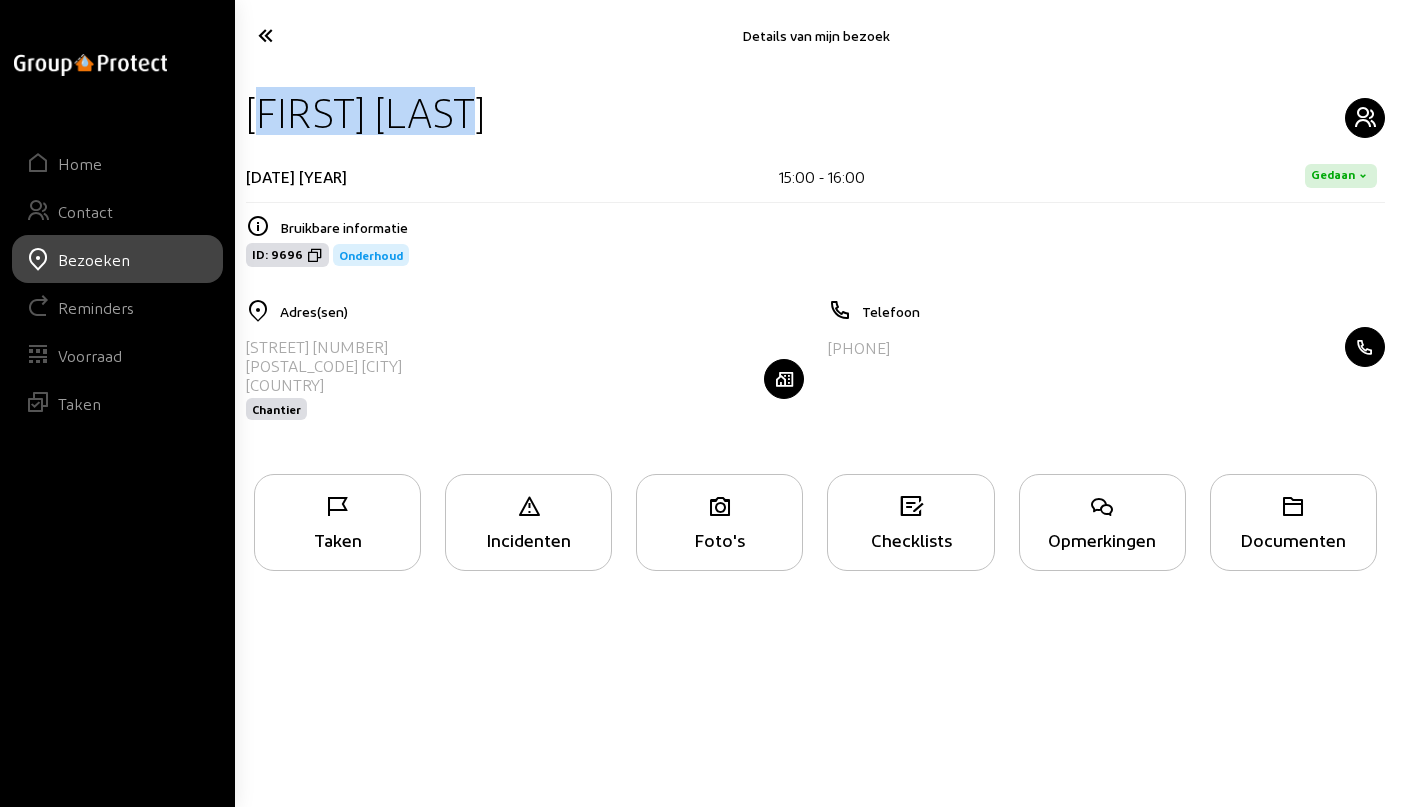 click 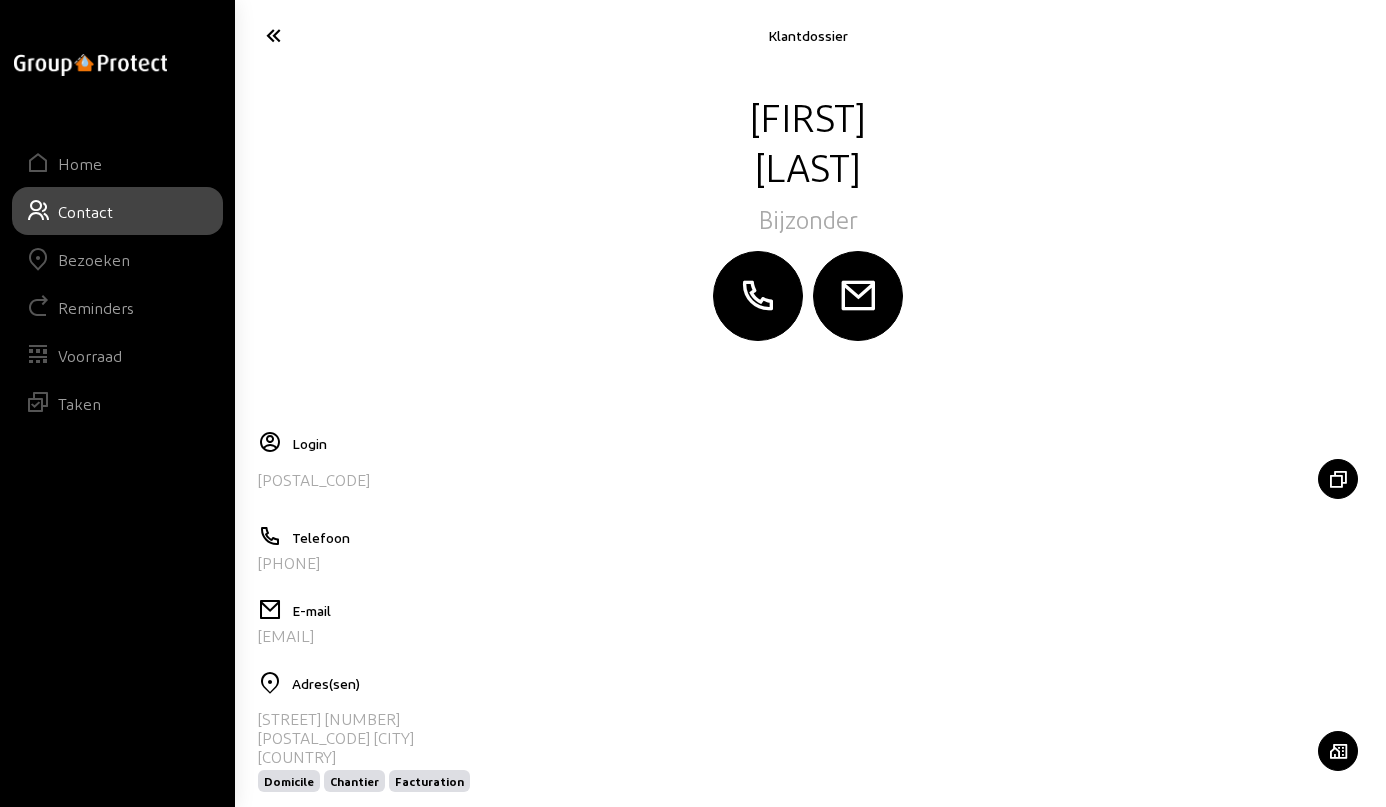 drag, startPoint x: 442, startPoint y: 635, endPoint x: 248, endPoint y: 636, distance: 194.00258 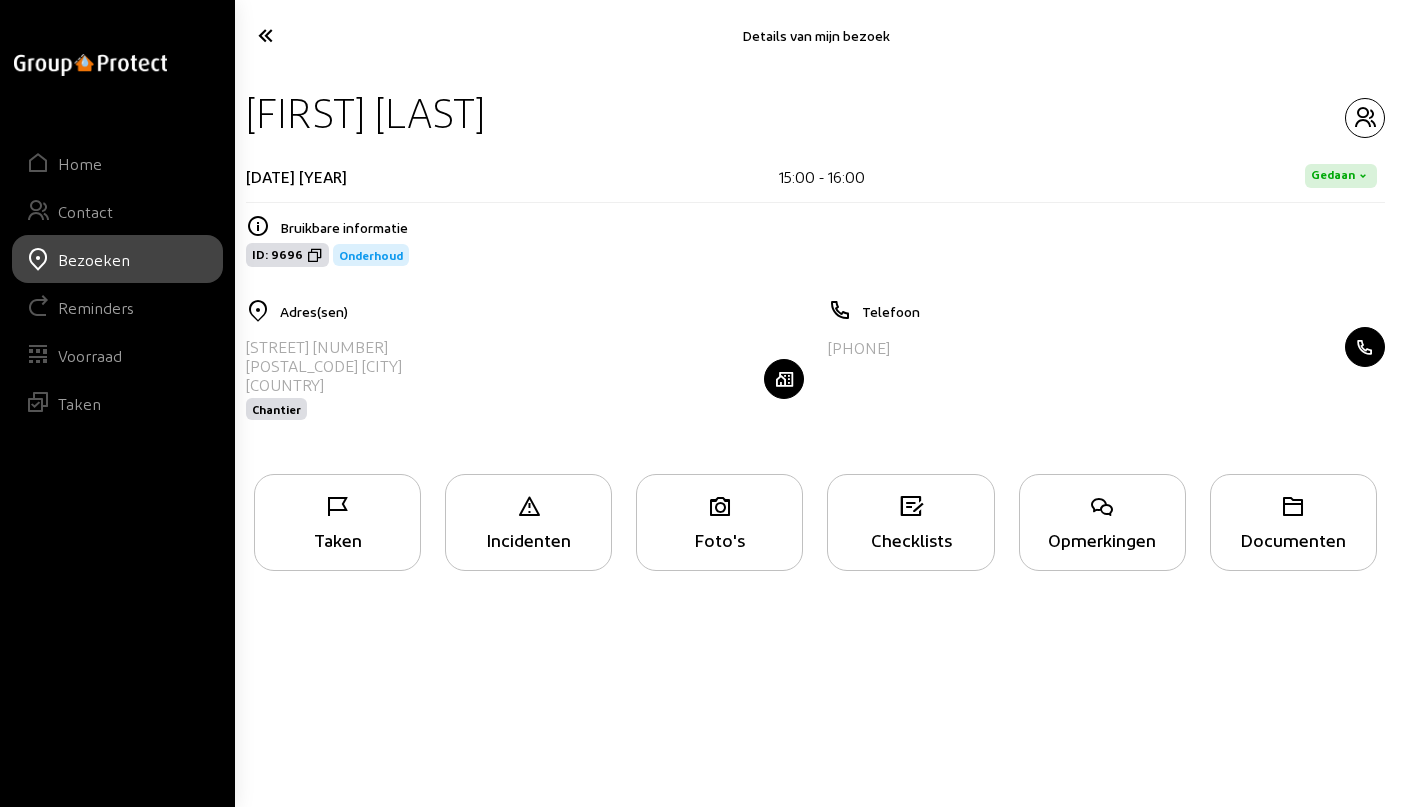 click 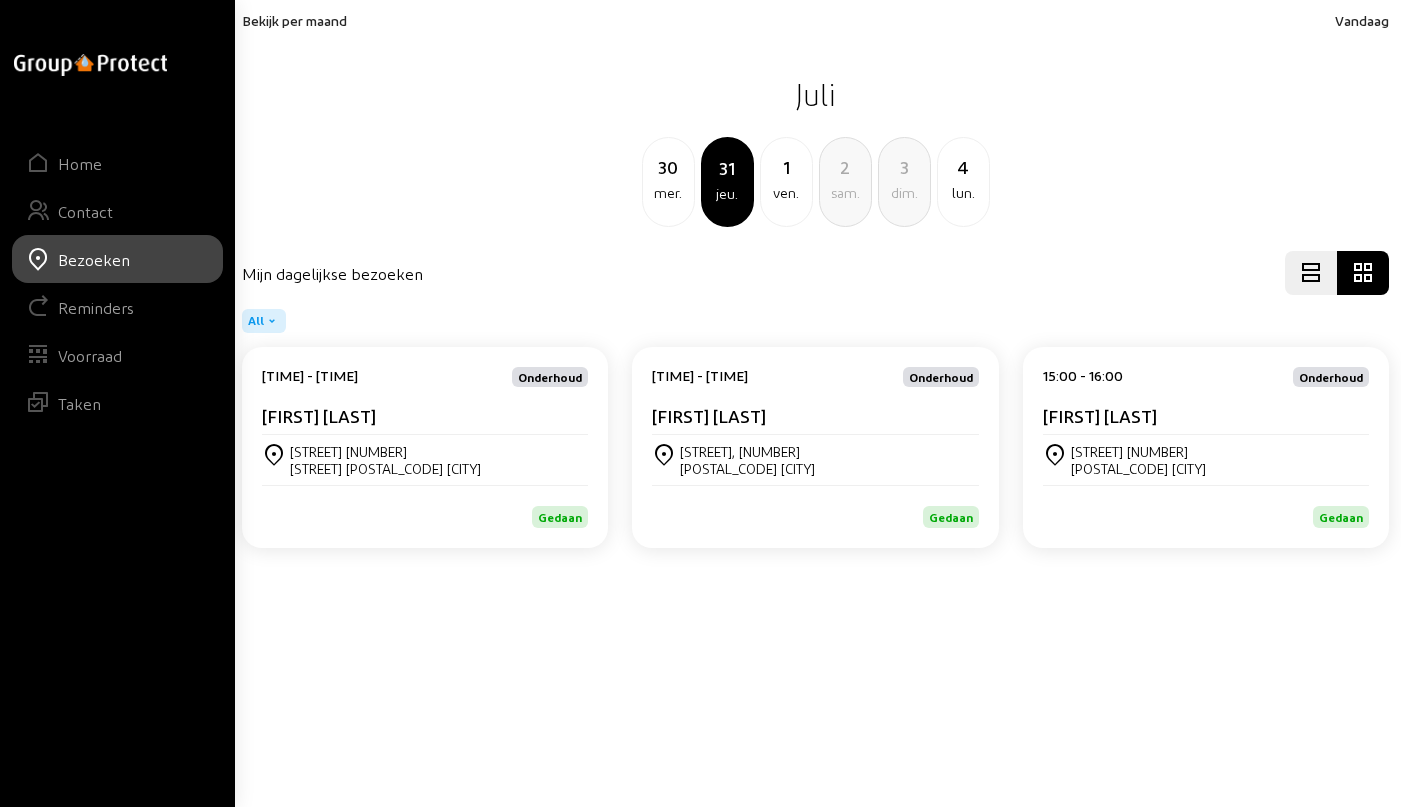 click on "ven." 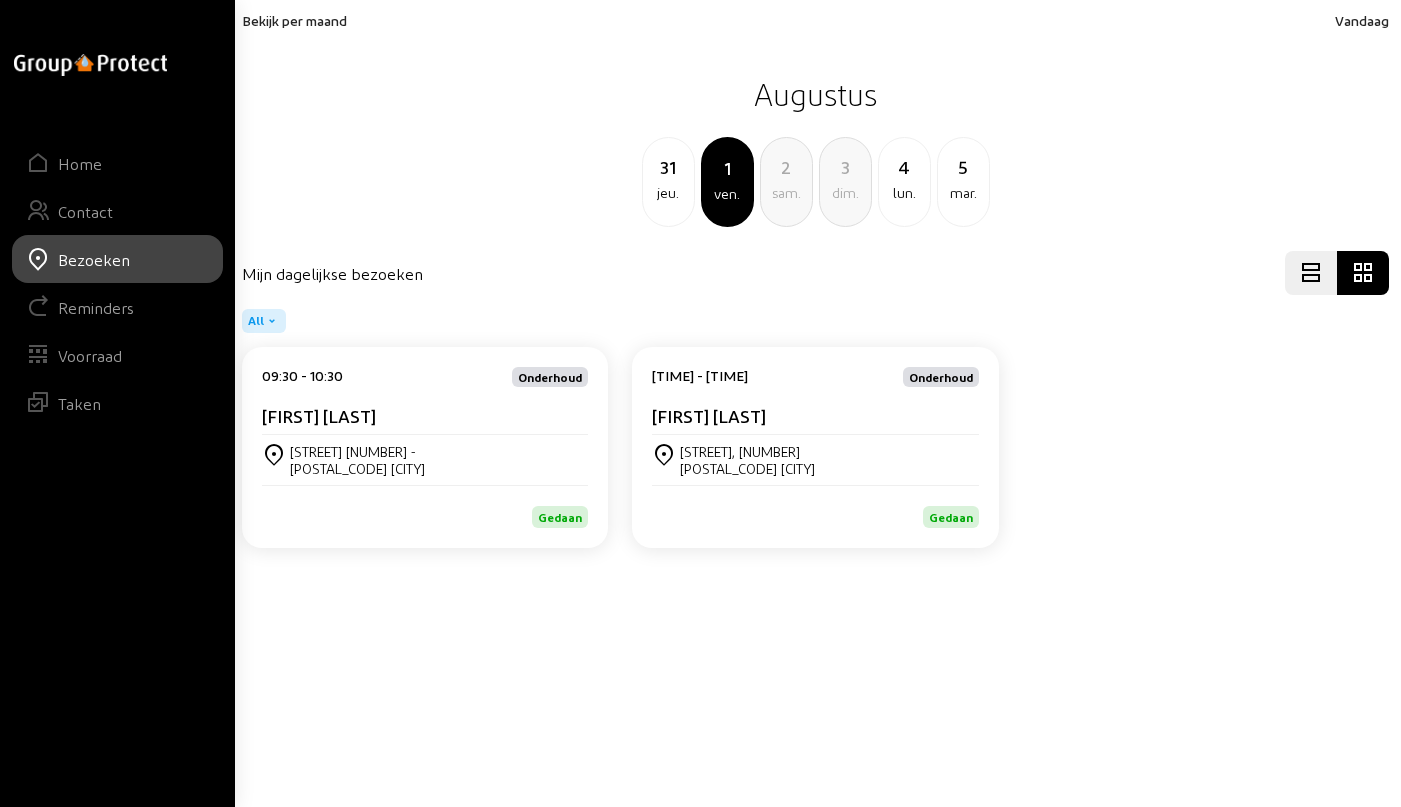 click on "[FIRST] [LAST]" 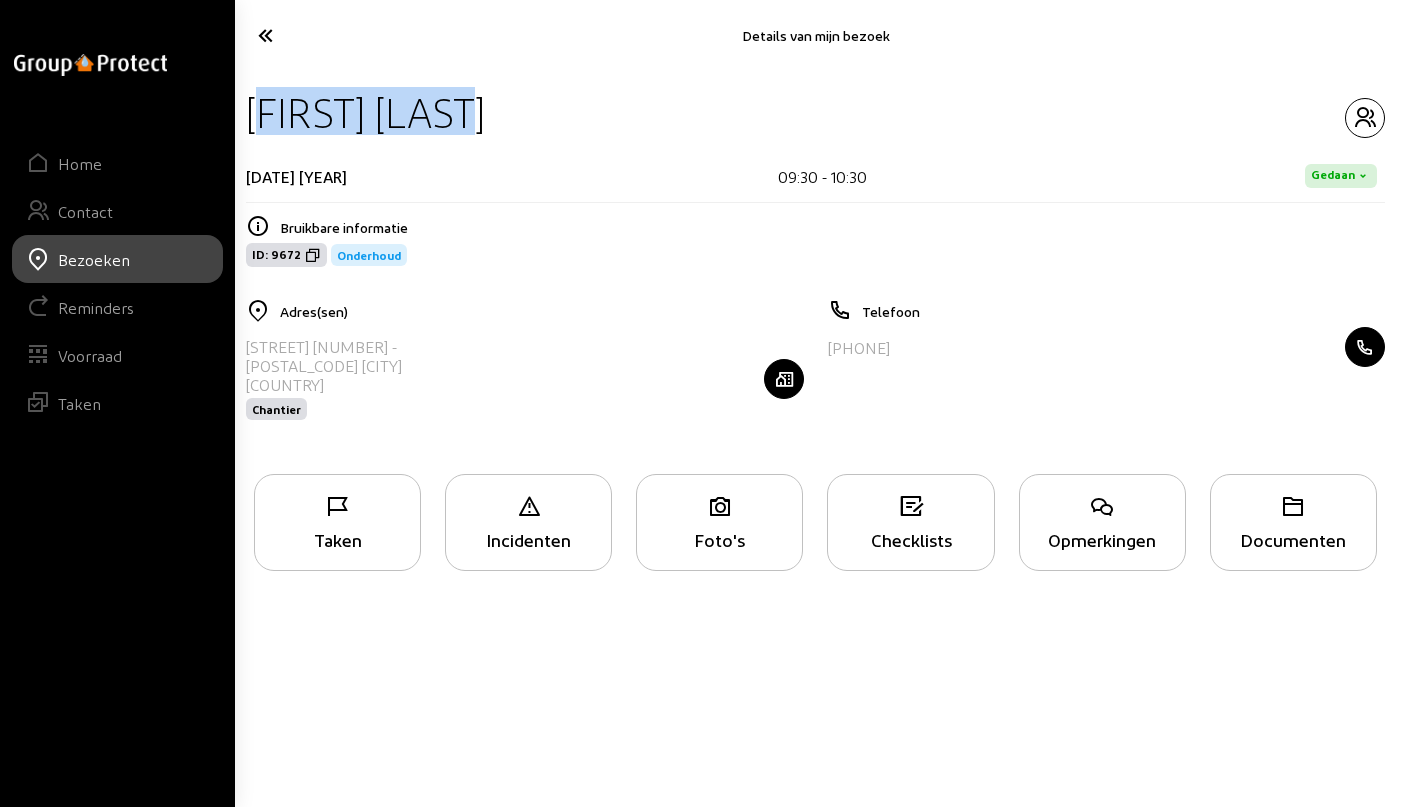 drag, startPoint x: 252, startPoint y: 105, endPoint x: 480, endPoint y: 109, distance: 228.03508 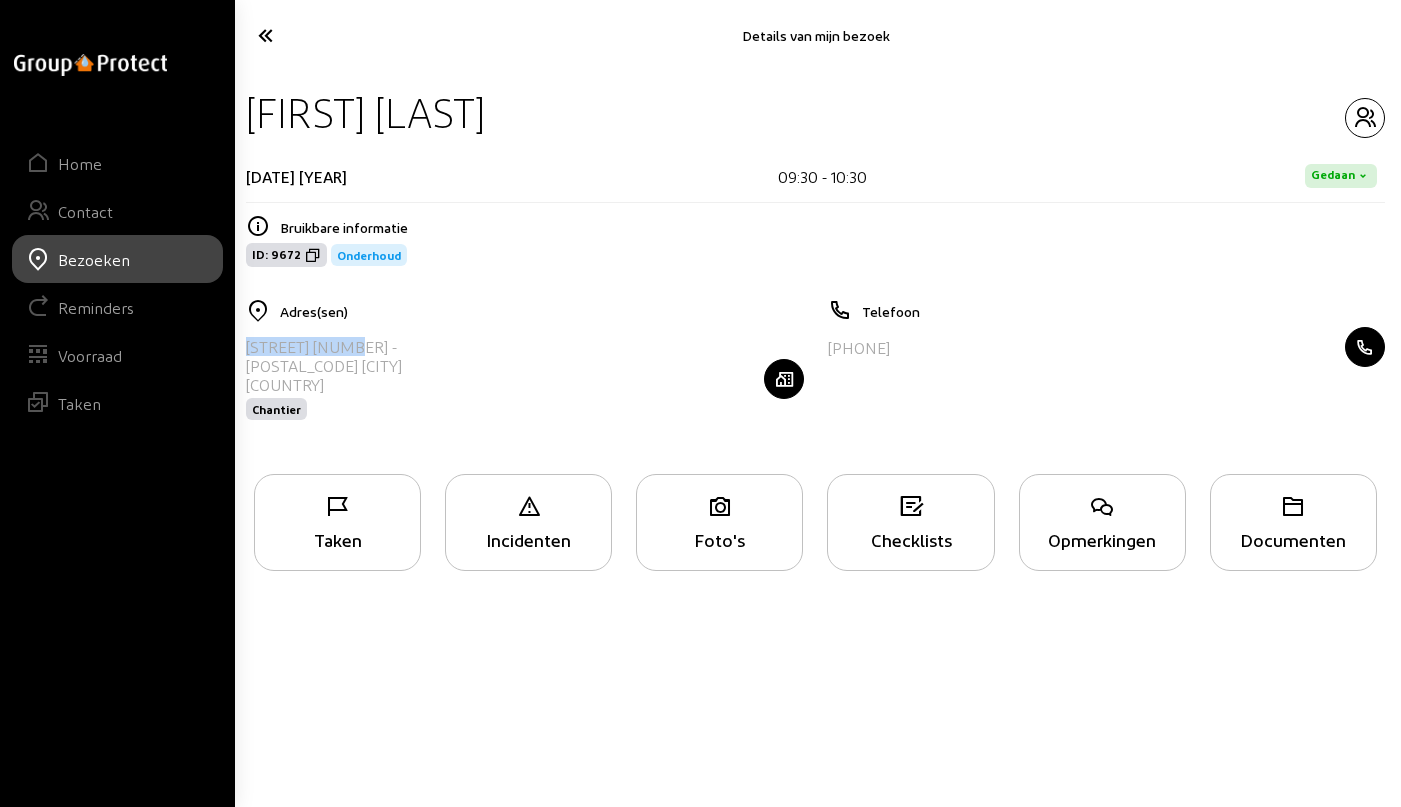 drag, startPoint x: 244, startPoint y: 346, endPoint x: 347, endPoint y: 355, distance: 103.392456 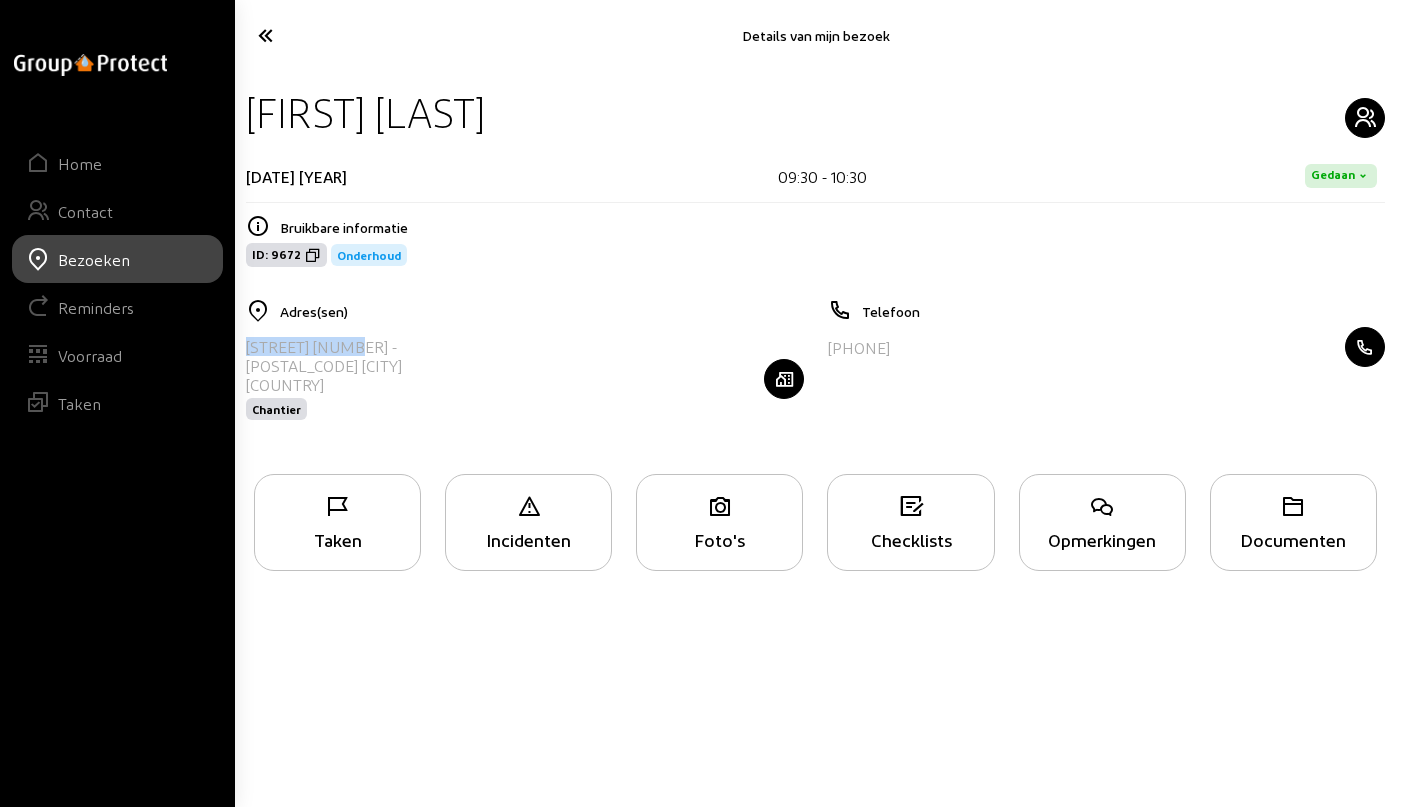click 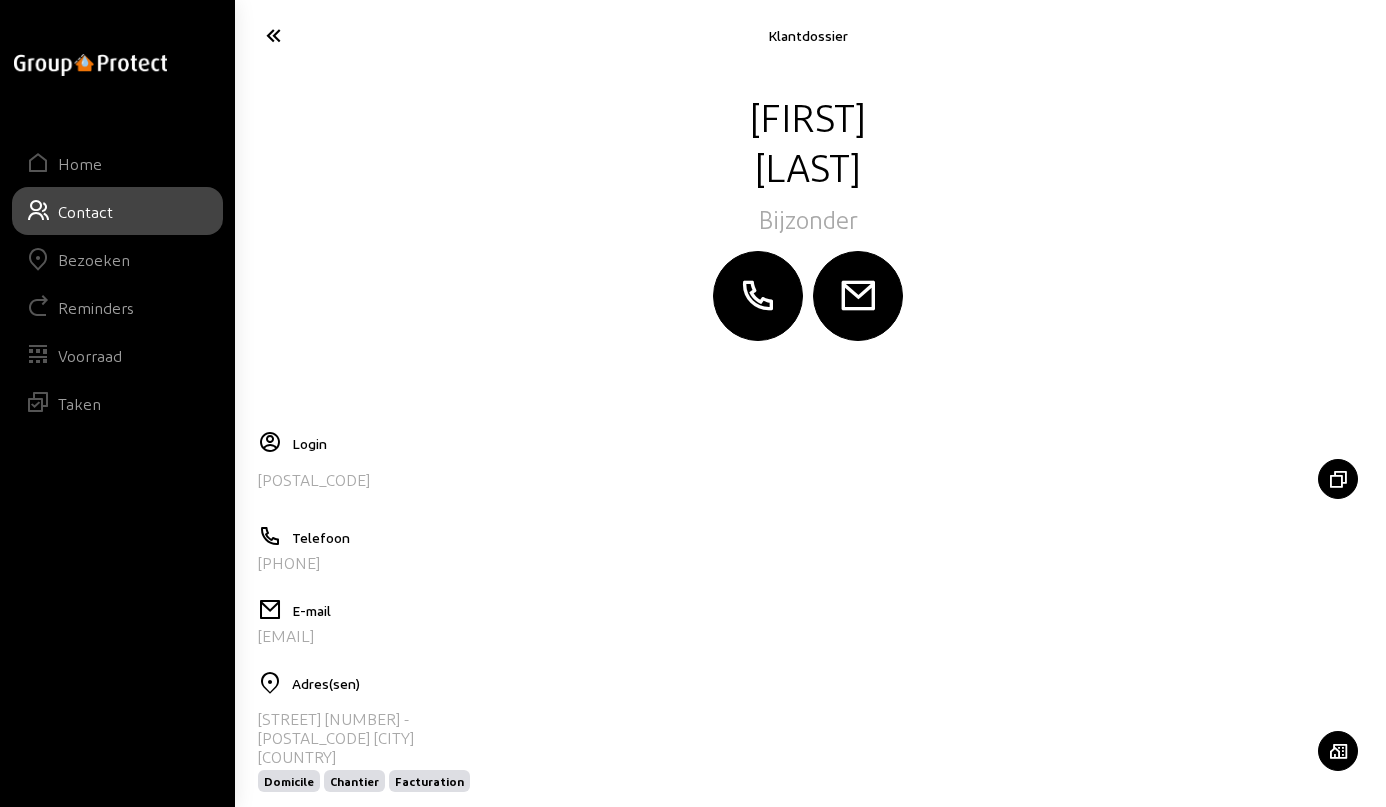 drag, startPoint x: 425, startPoint y: 639, endPoint x: 248, endPoint y: 650, distance: 177.34148 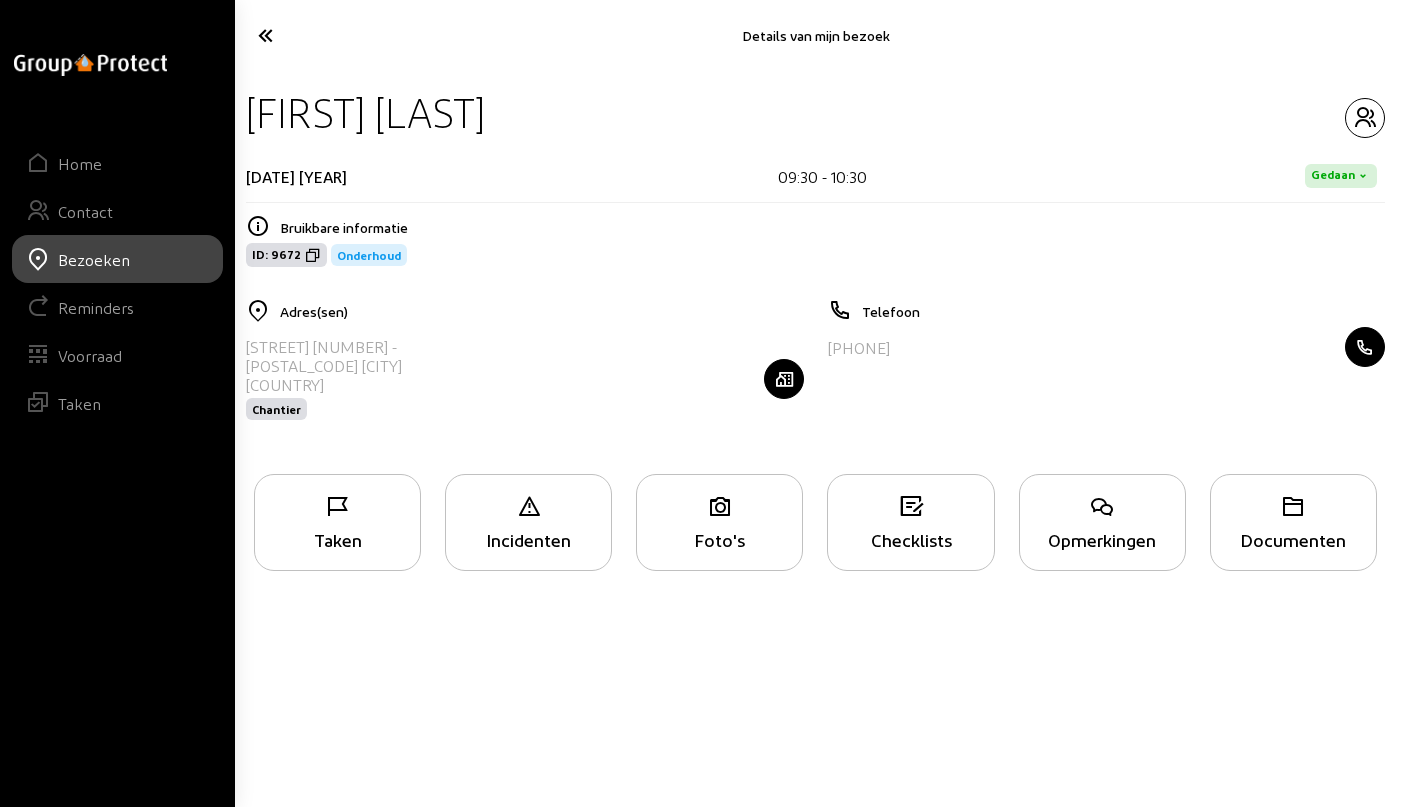 click 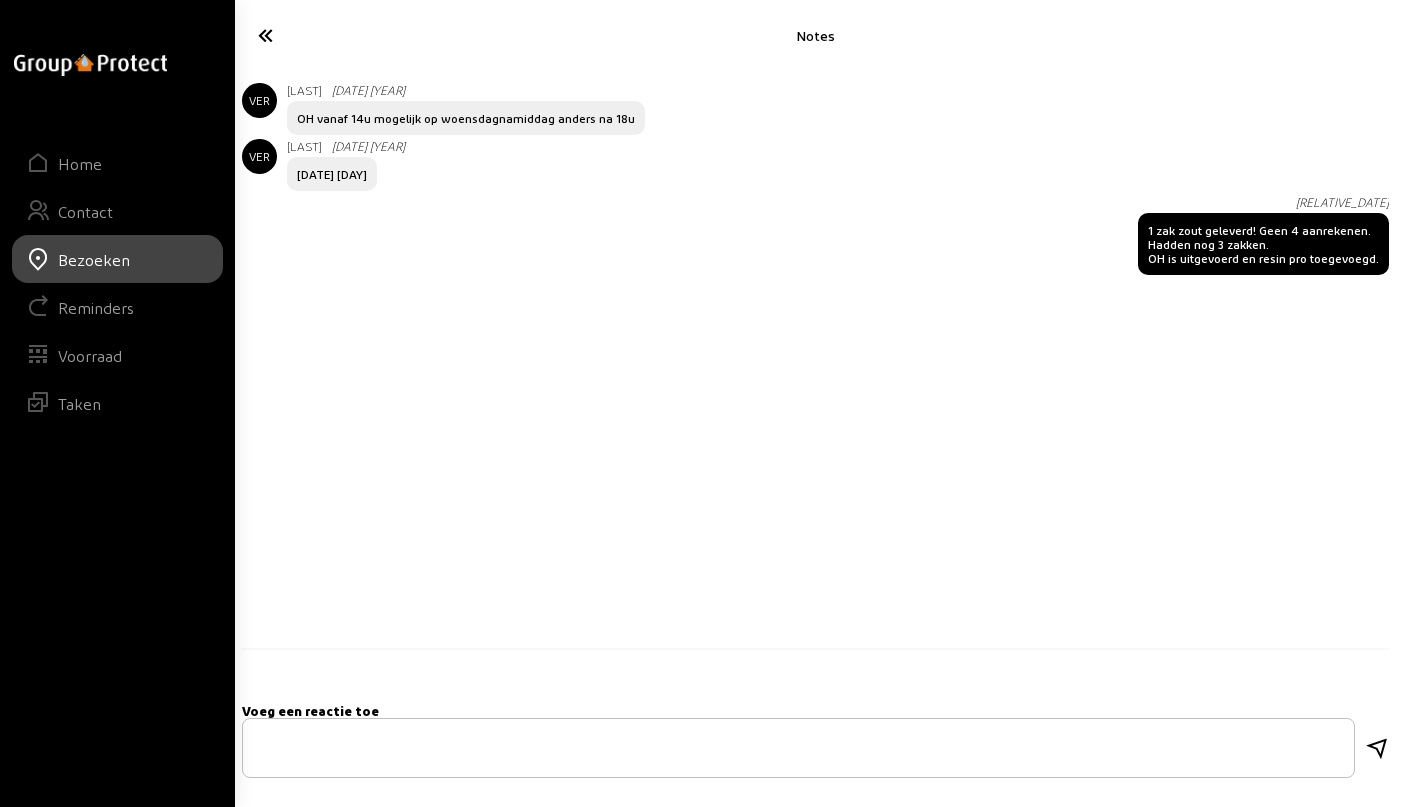 click 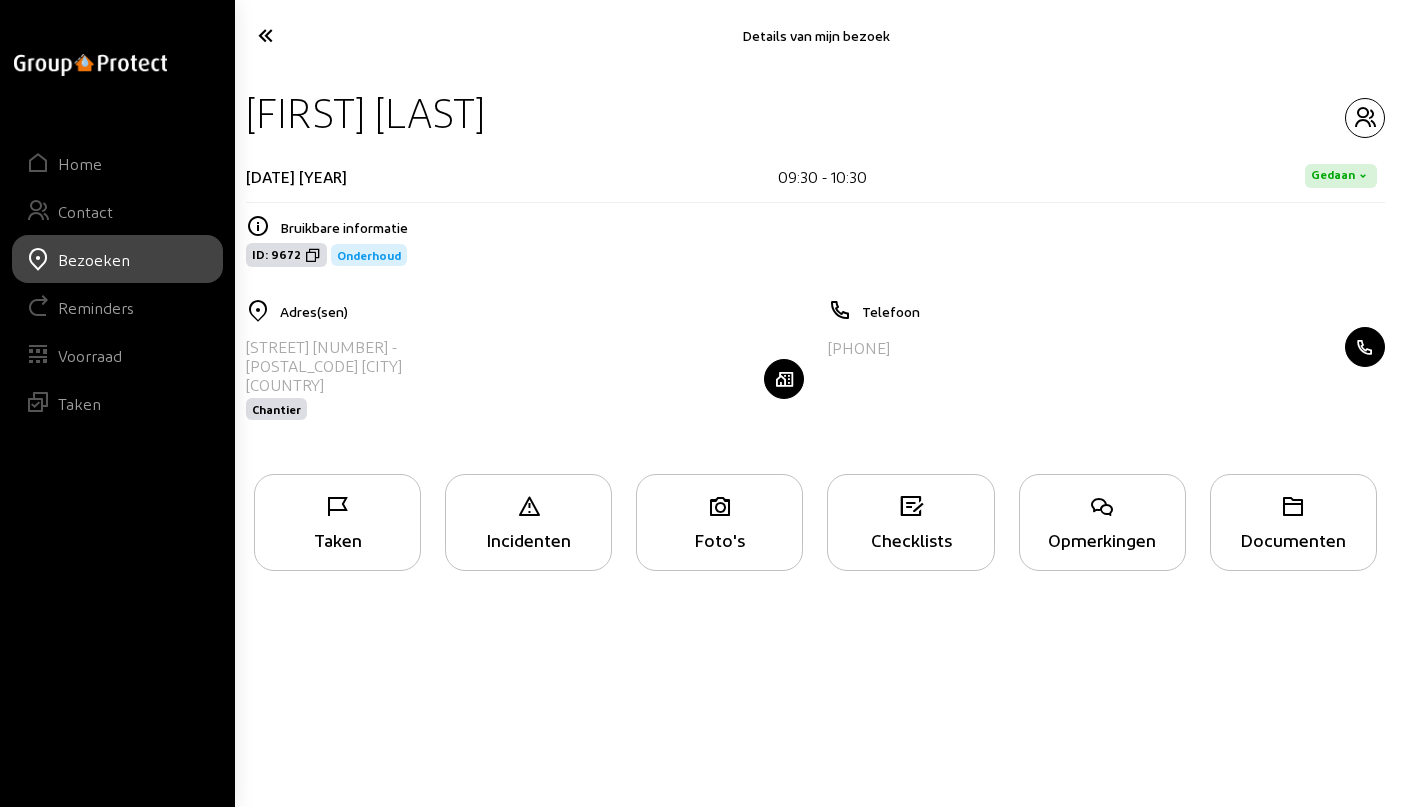 click 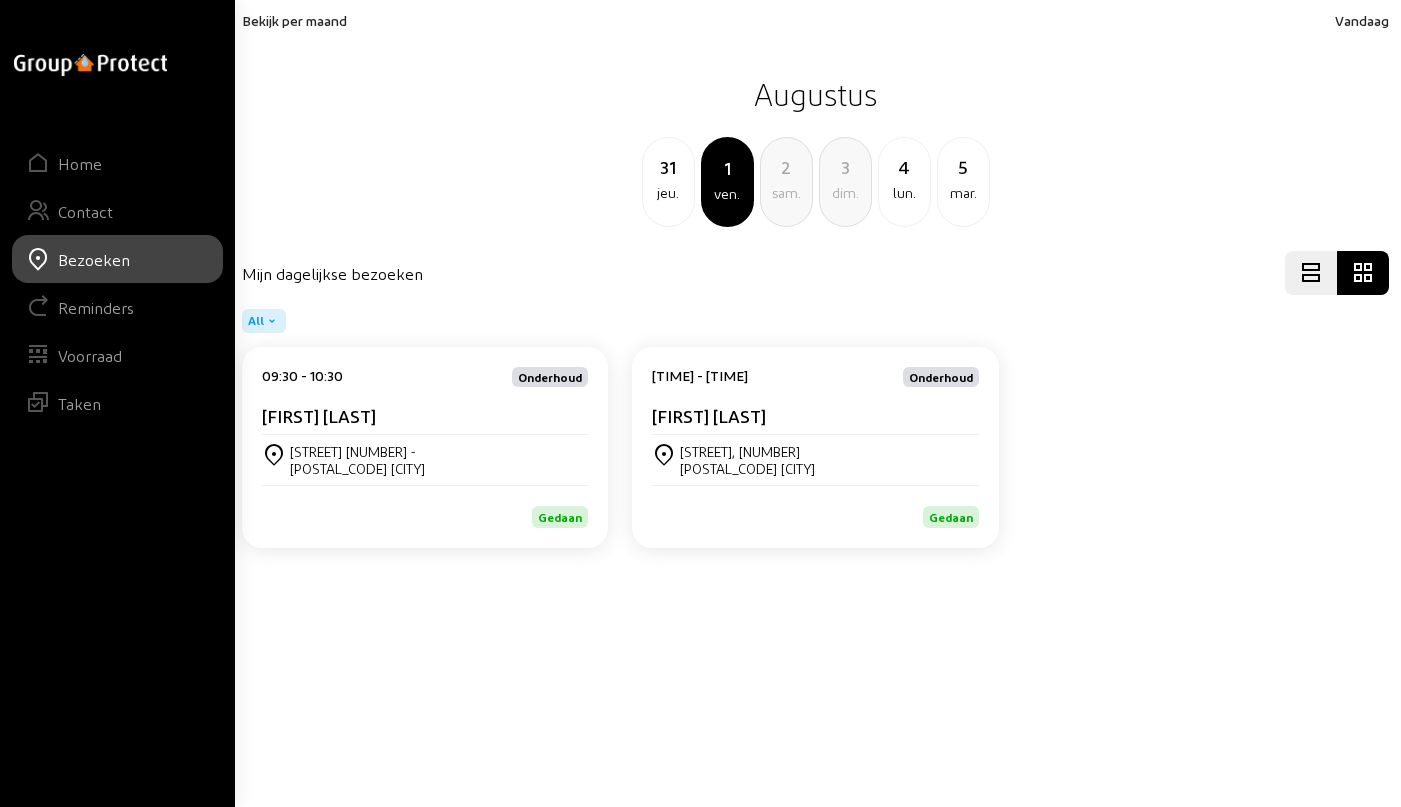 click on "[STREET], [NUMBER]" 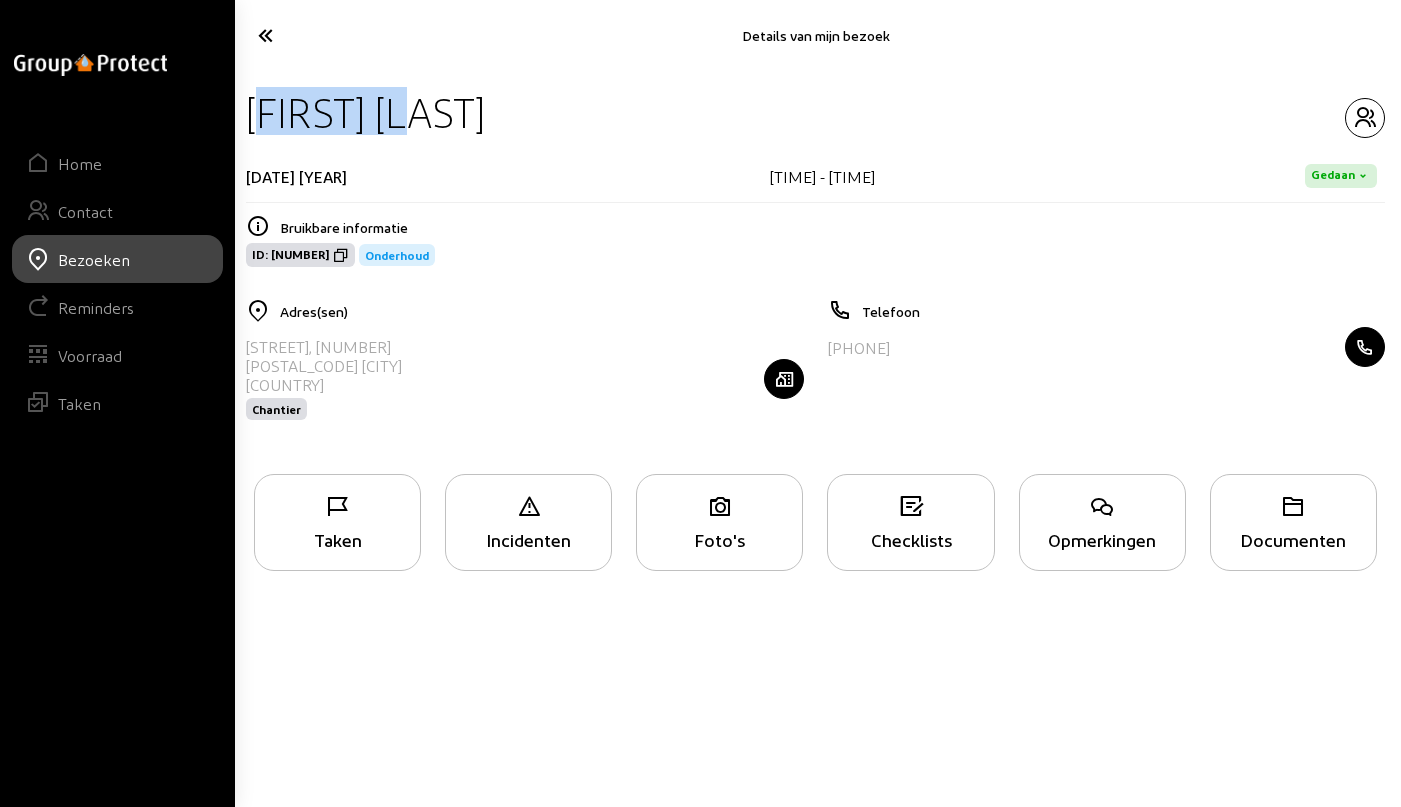 drag, startPoint x: 252, startPoint y: 119, endPoint x: 432, endPoint y: 116, distance: 180.025 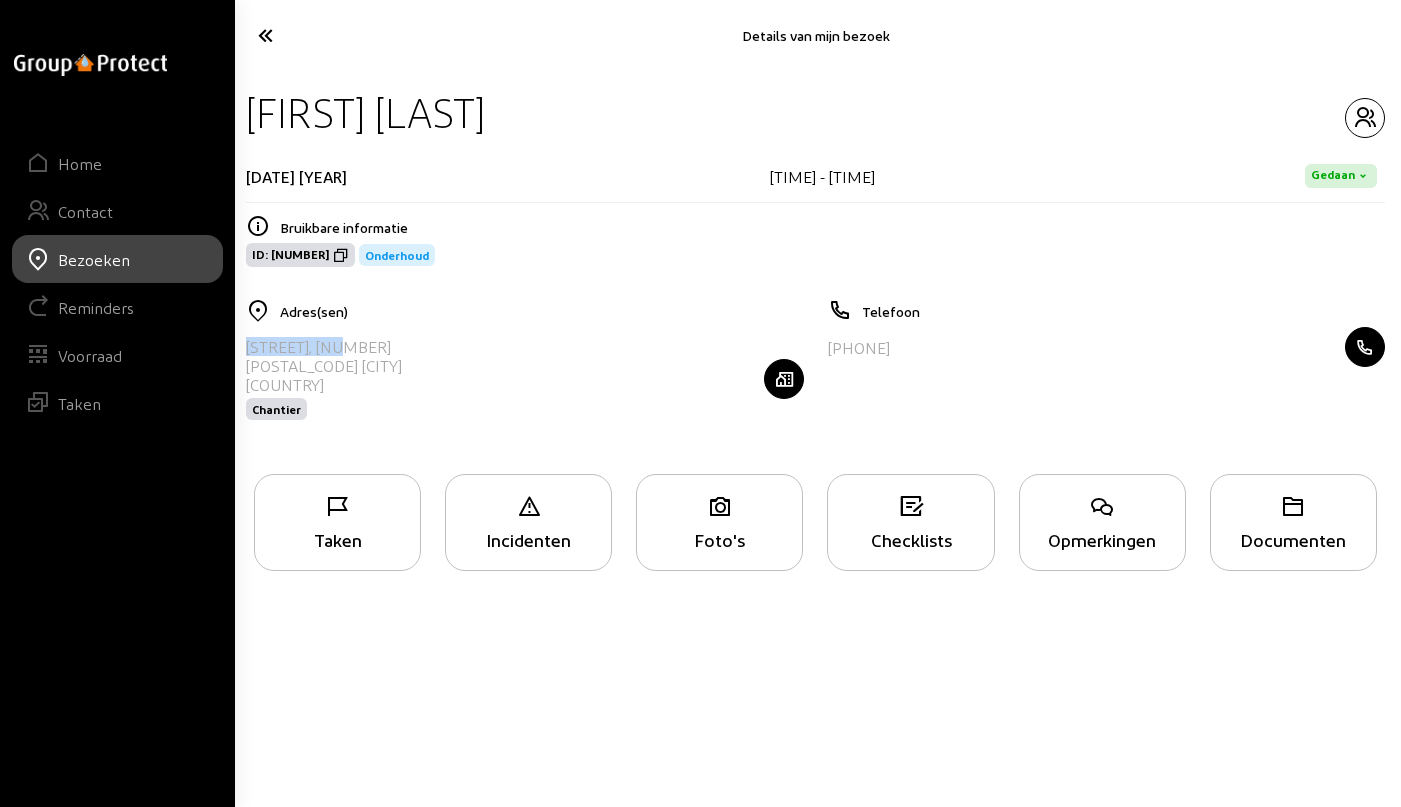 drag, startPoint x: 248, startPoint y: 347, endPoint x: 361, endPoint y: 340, distance: 113.216606 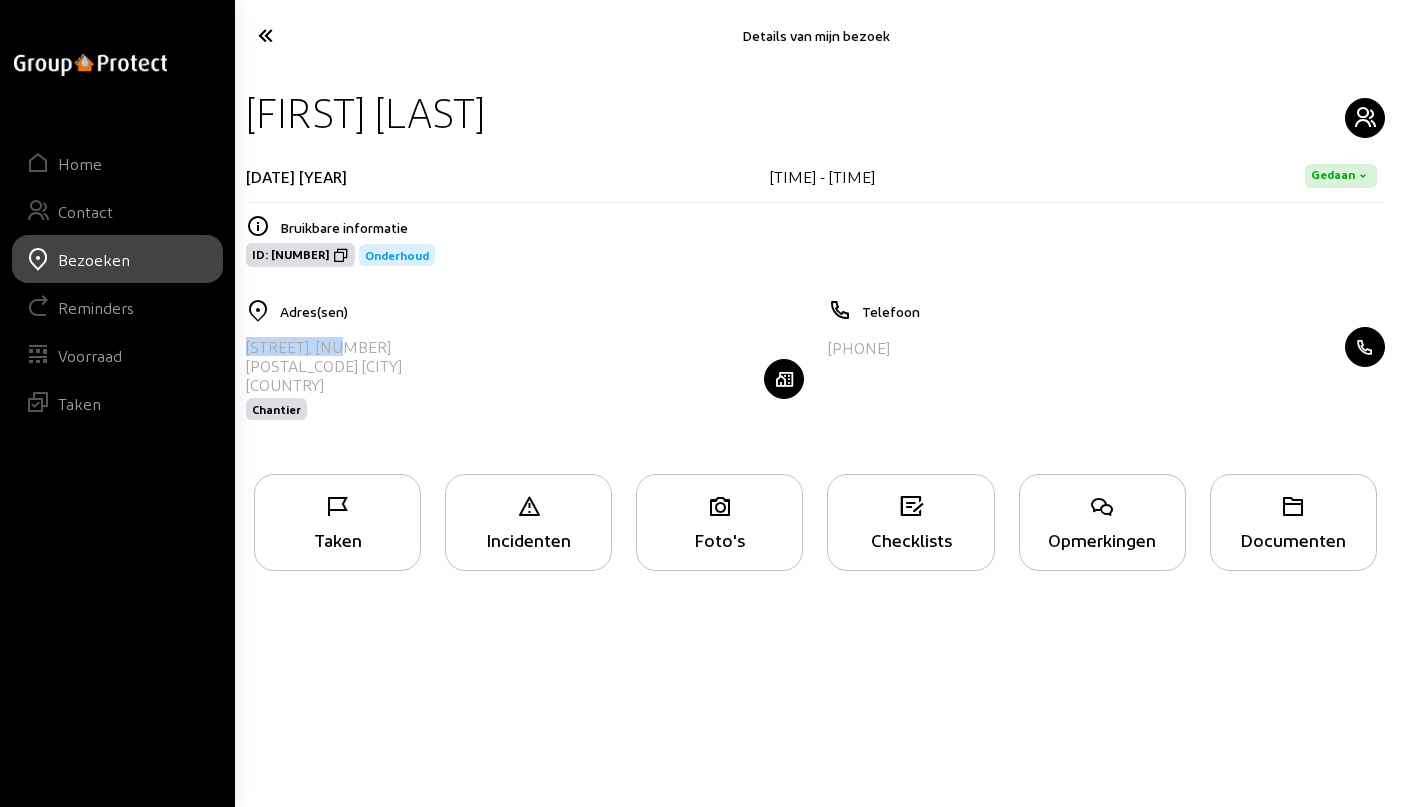 click 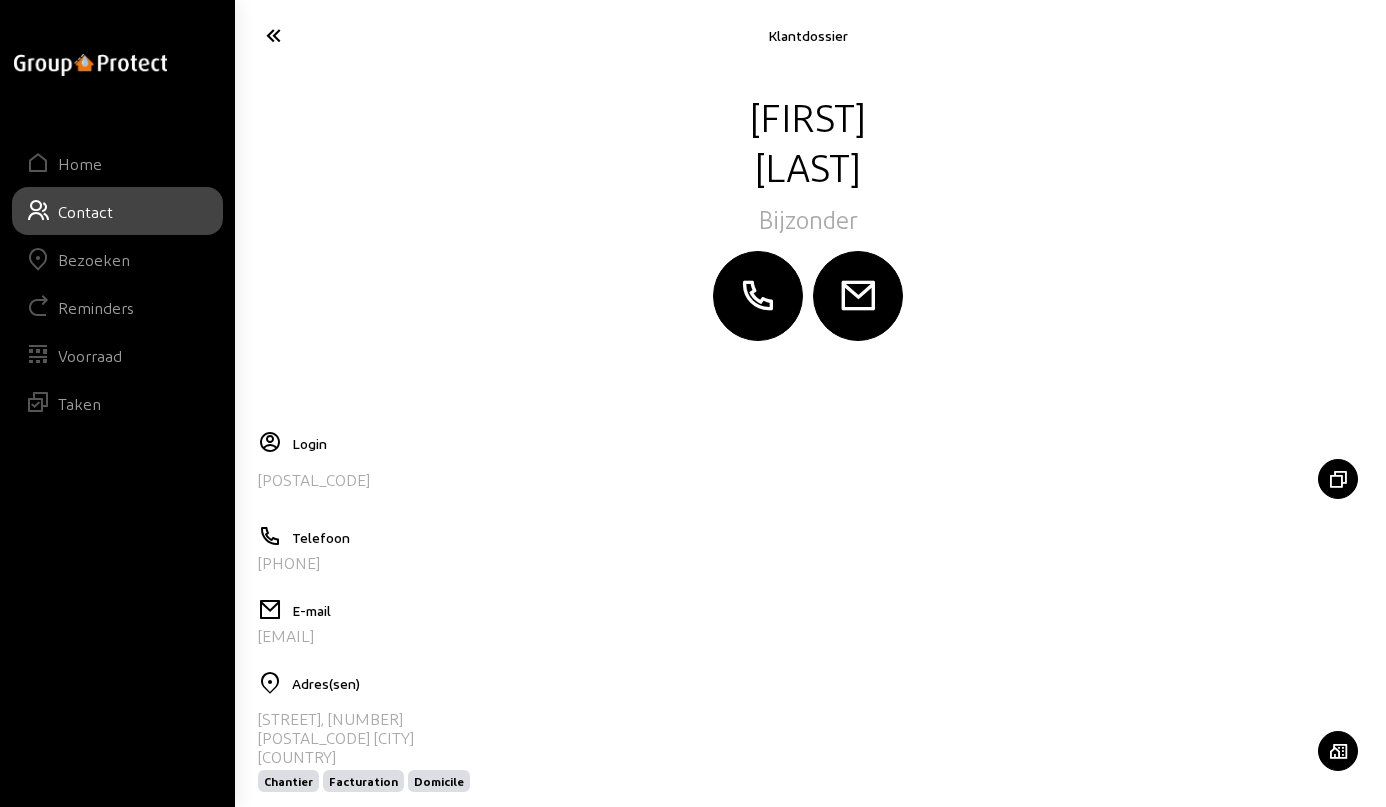 drag, startPoint x: 415, startPoint y: 636, endPoint x: 249, endPoint y: 640, distance: 166.04819 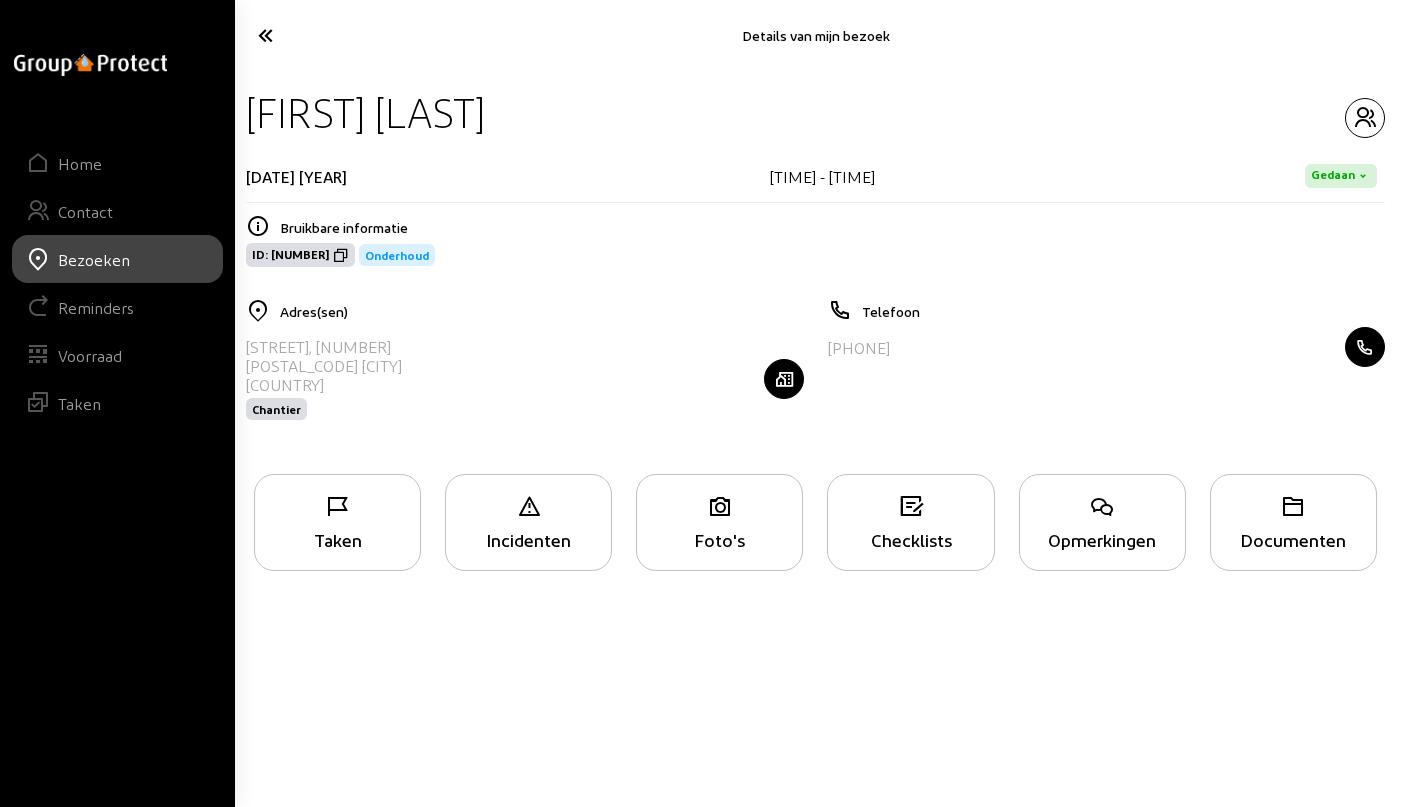 click on "Bezoeken" 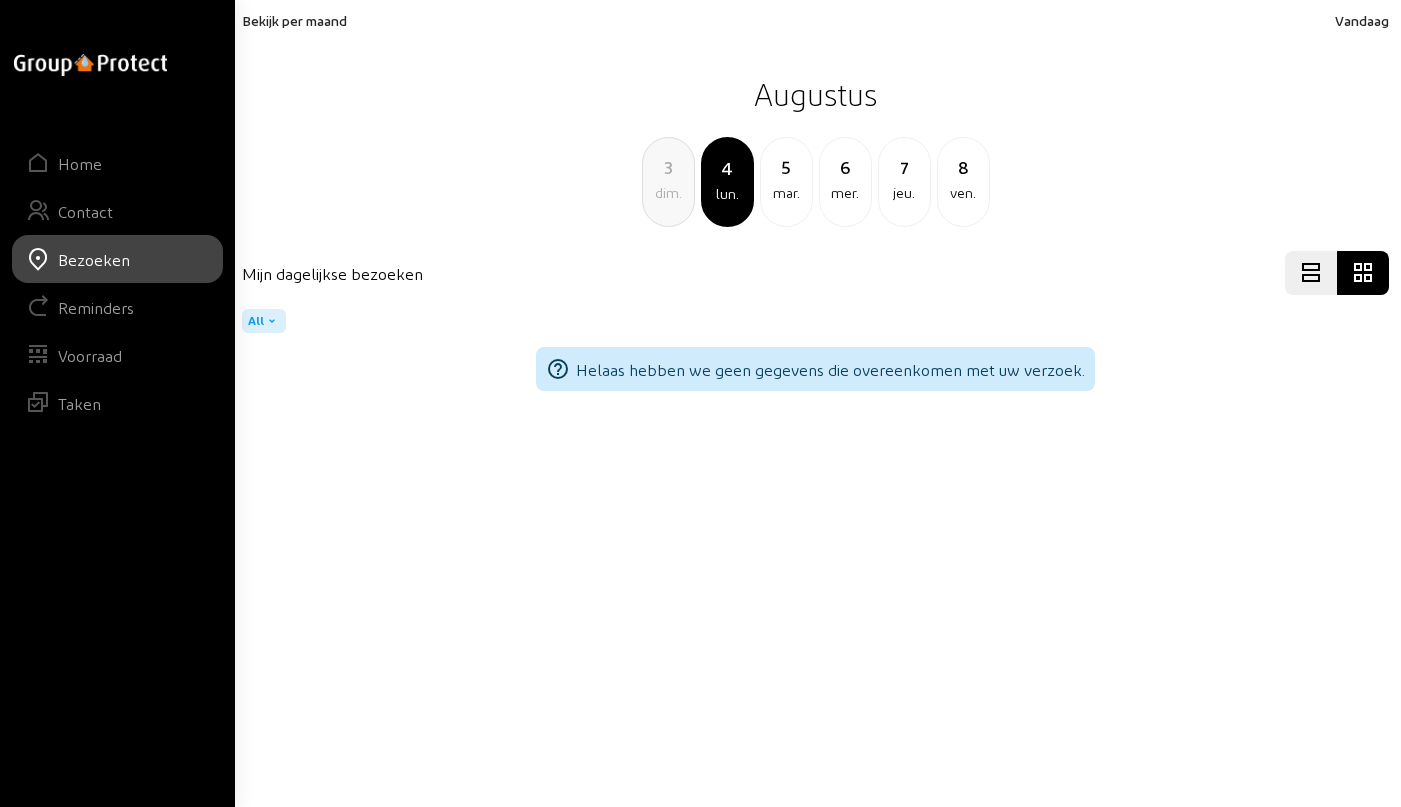 click on "jeu." 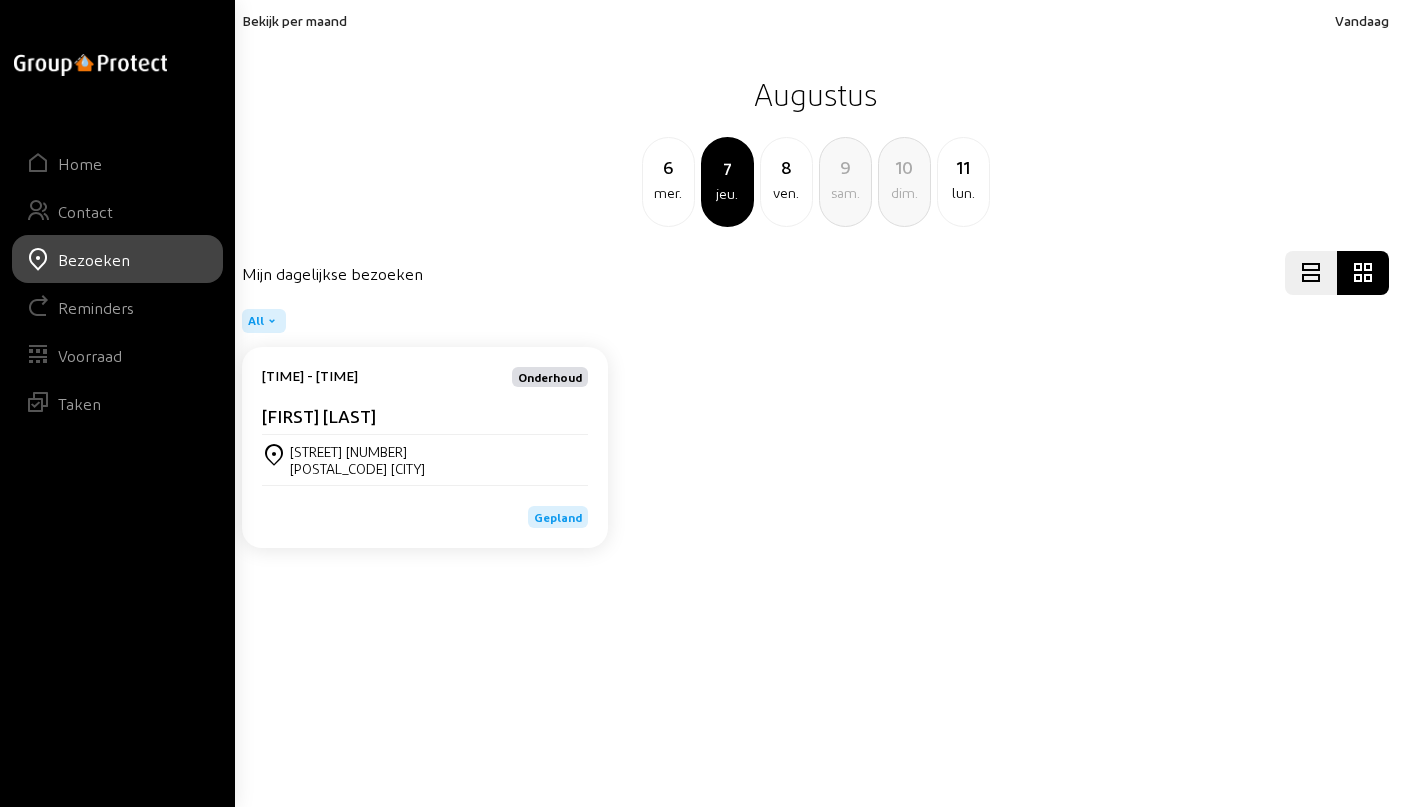 click on "8" 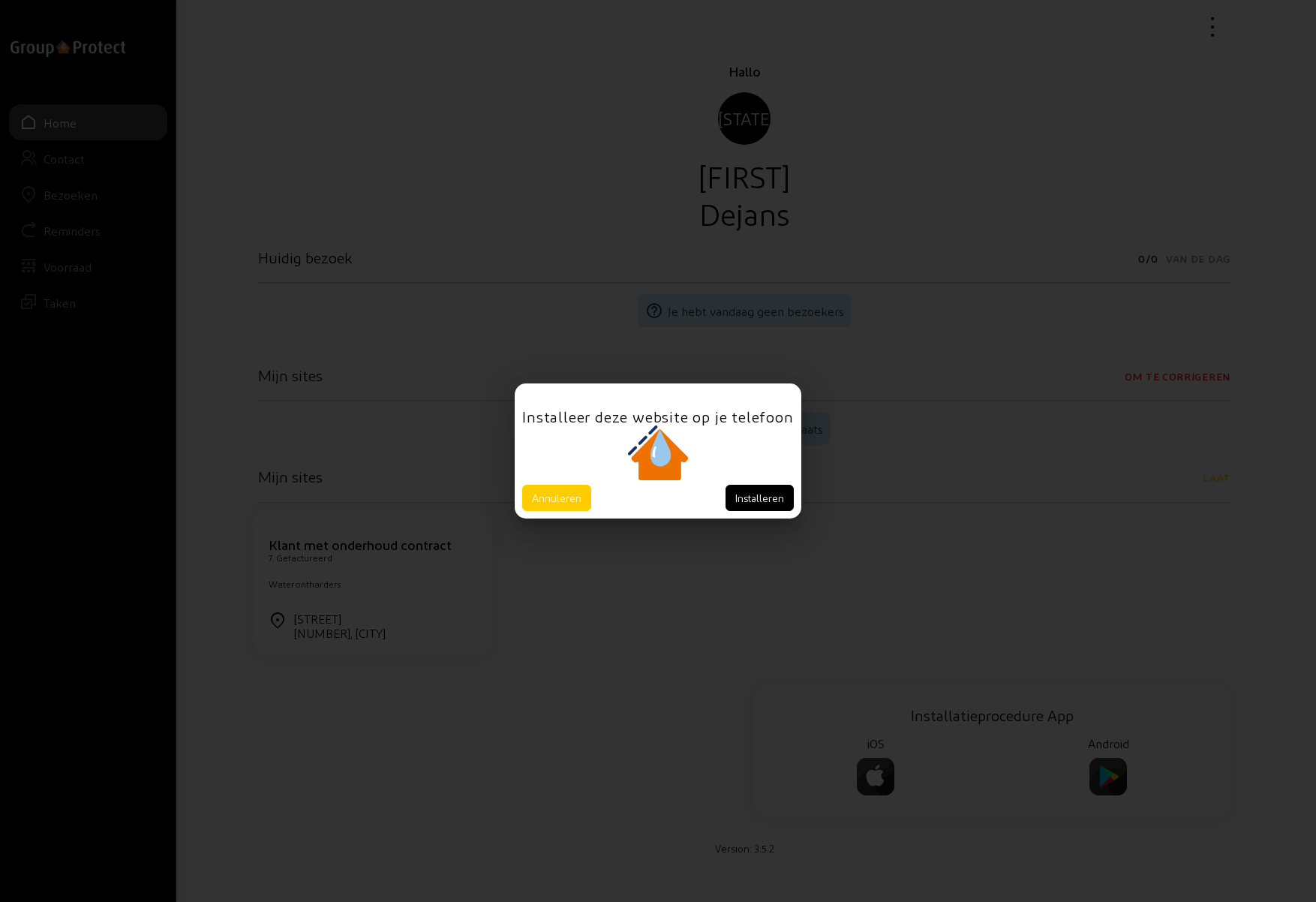 scroll, scrollTop: 0, scrollLeft: 0, axis: both 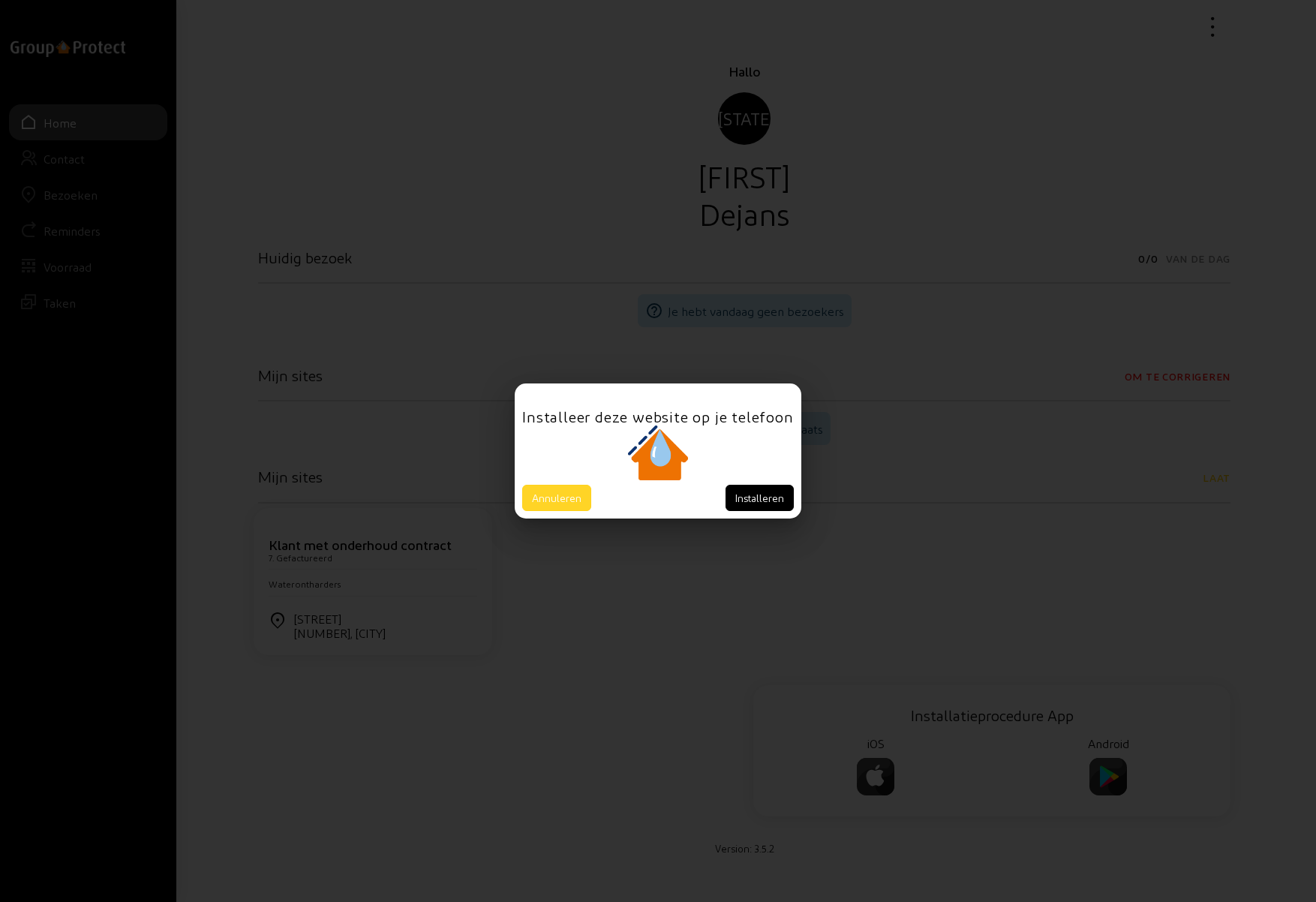 click on "Annuleren" at bounding box center [557, 498] 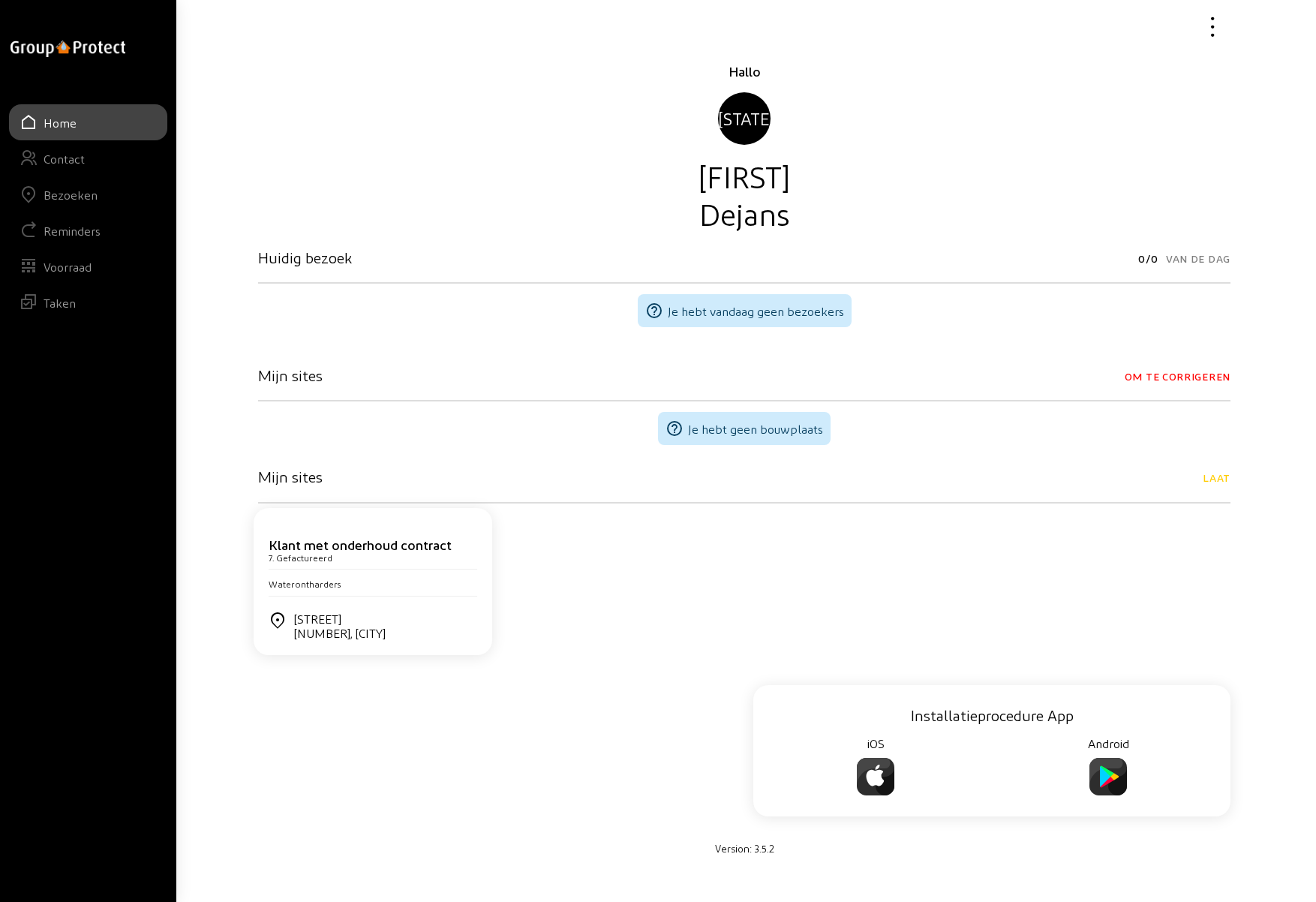 click on "Bezoeken" 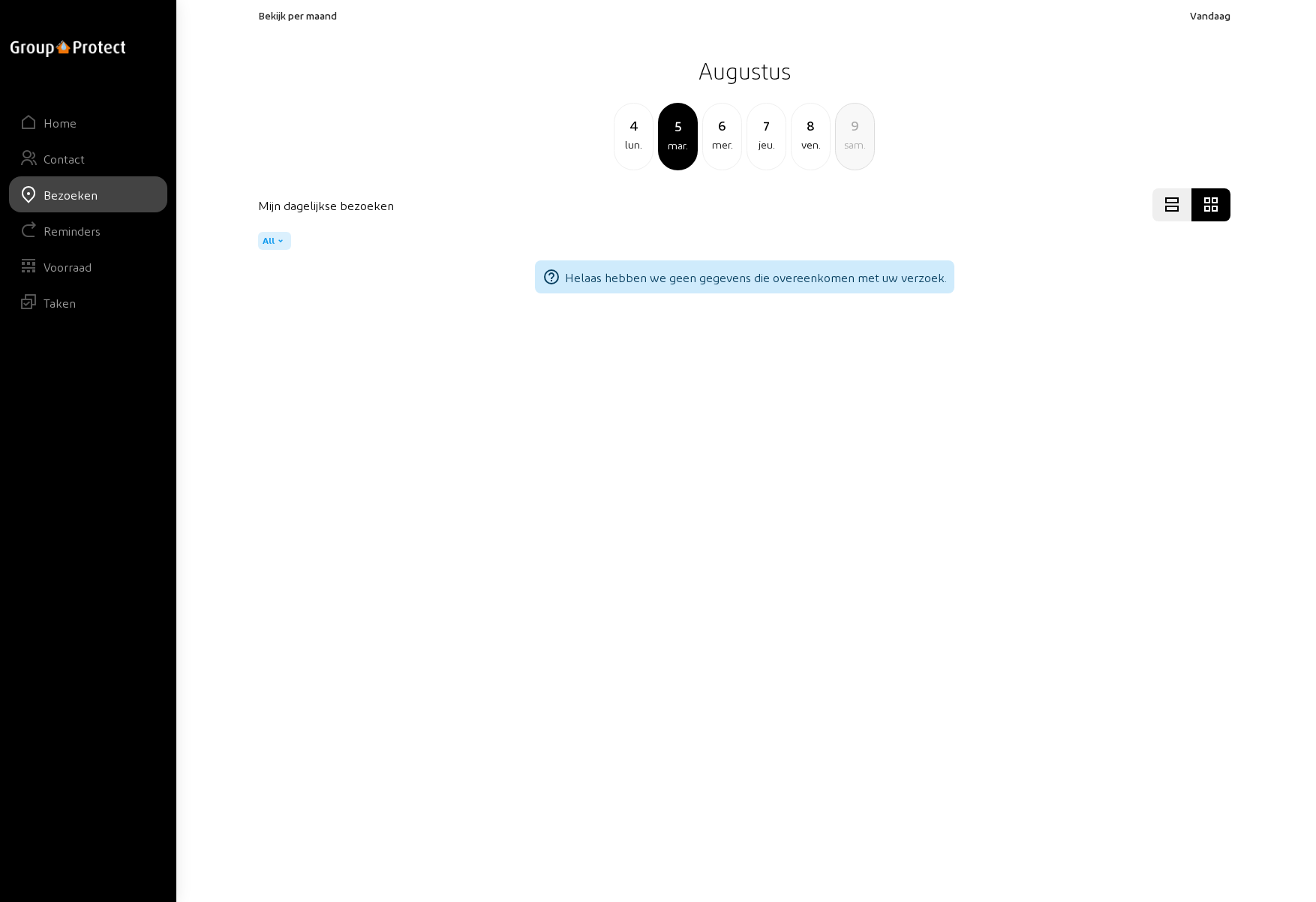 click on "7" 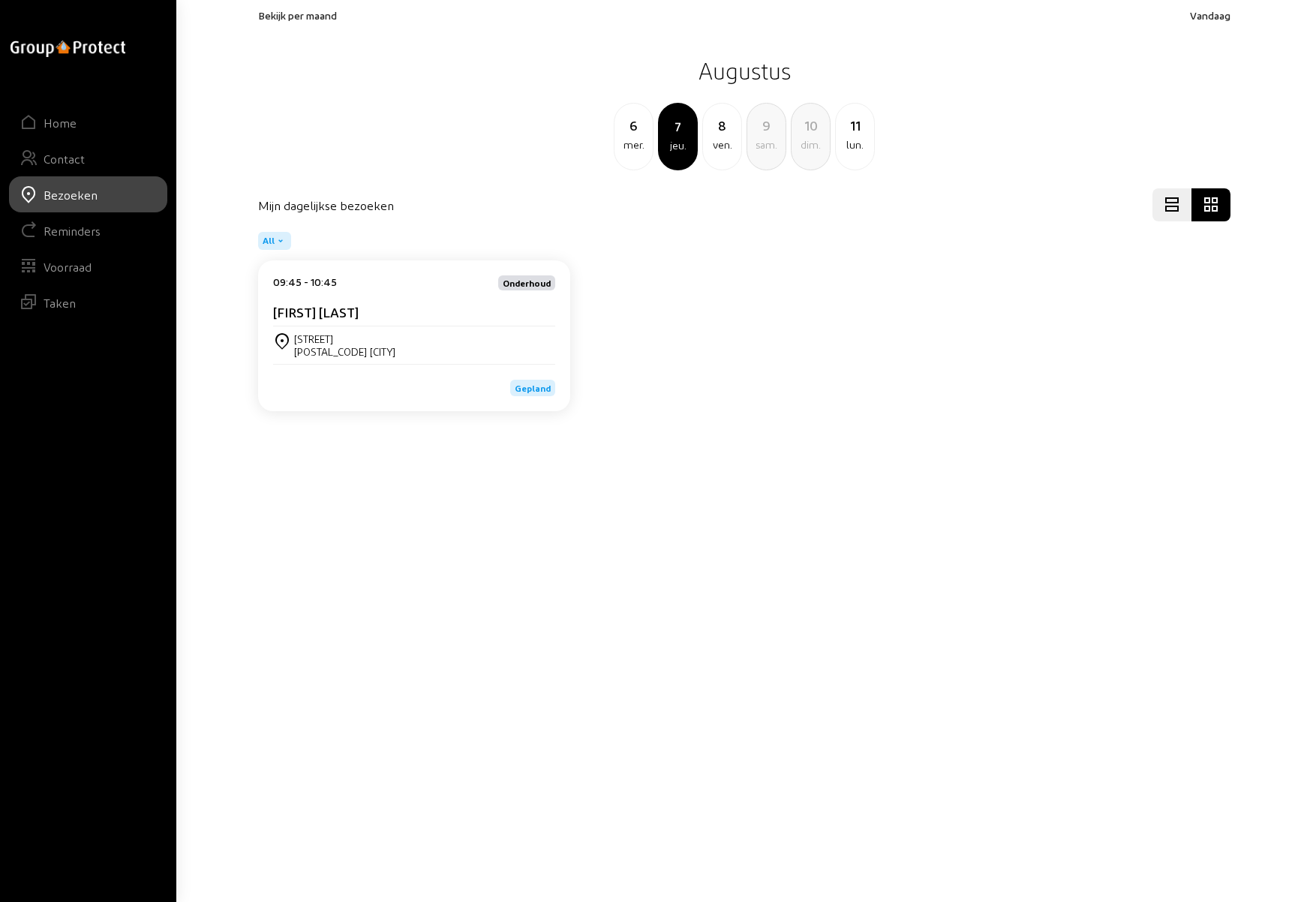 click on "[STREET] [NUMBER]" 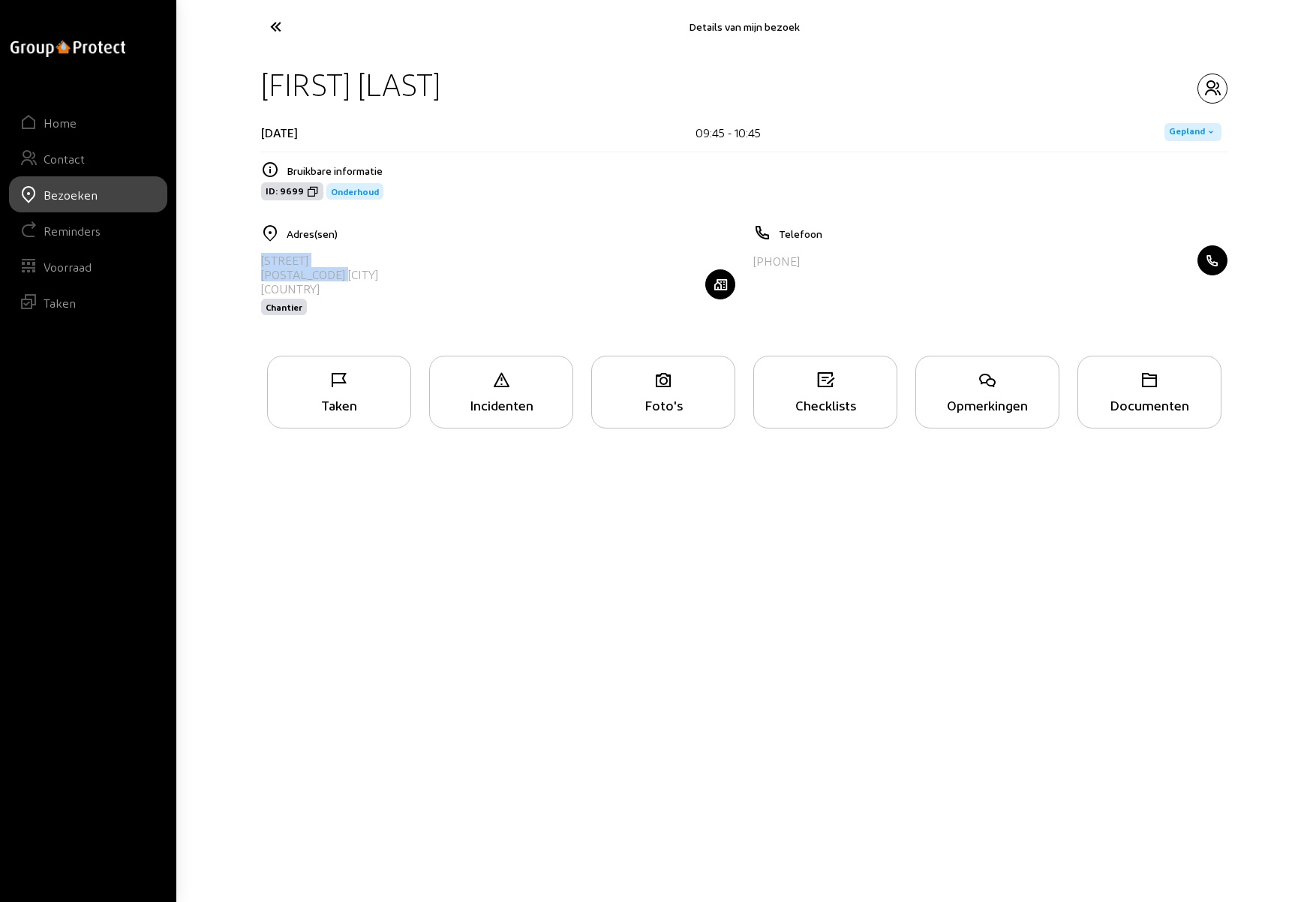 drag, startPoint x: 263, startPoint y: 259, endPoint x: 370, endPoint y: 281, distance: 109.23827 